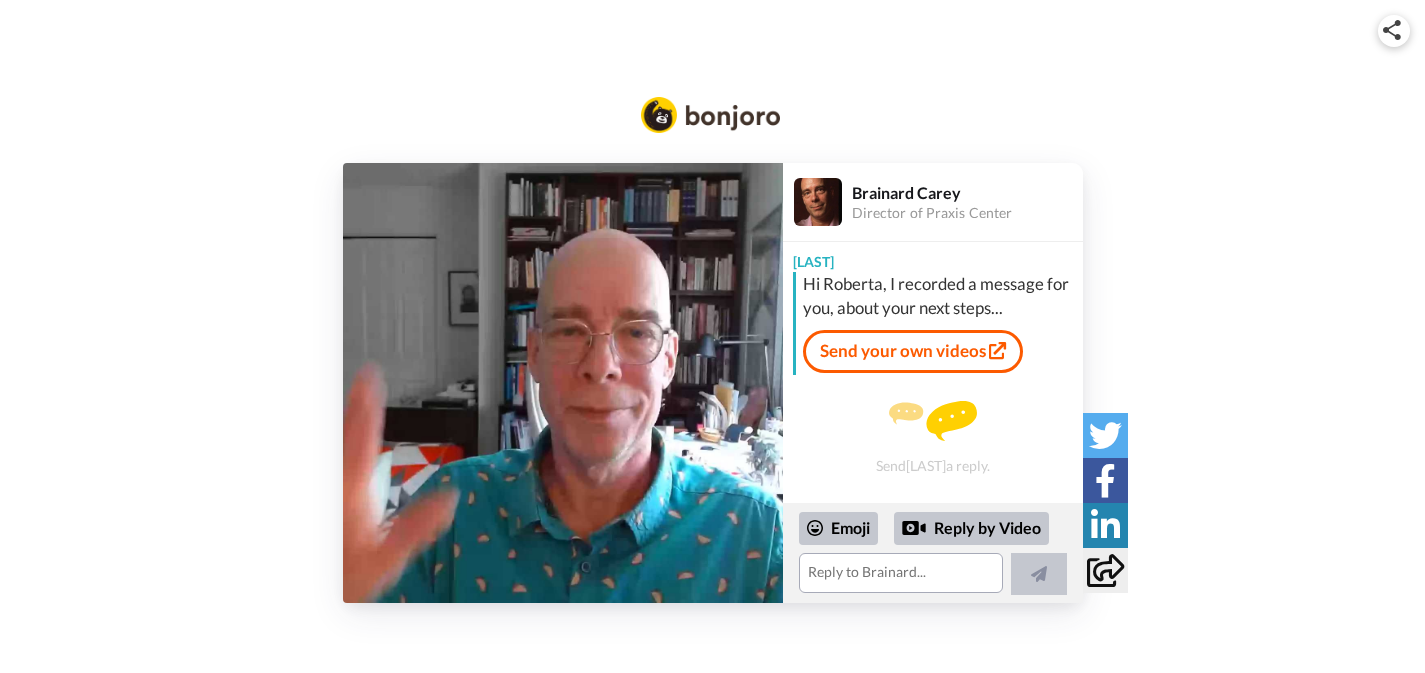scroll, scrollTop: 0, scrollLeft: 0, axis: both 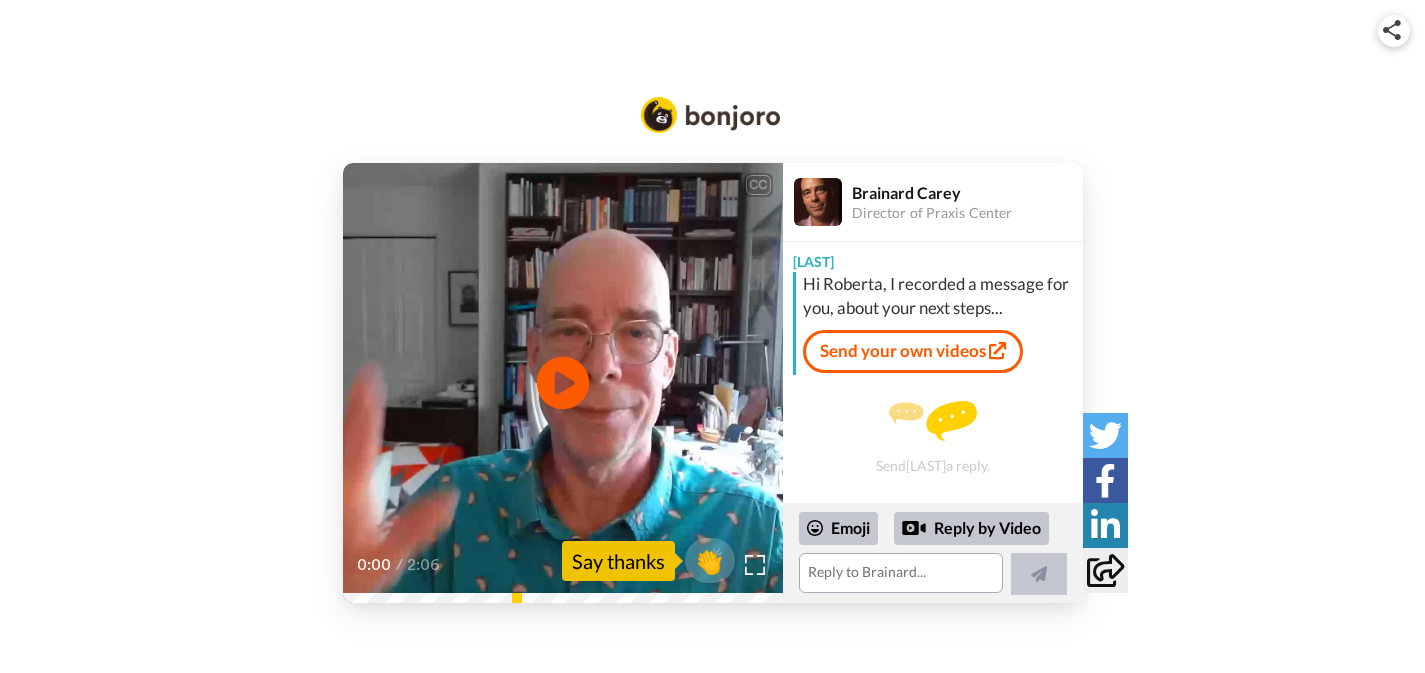 click on "Play/Pause" at bounding box center (562, 383) 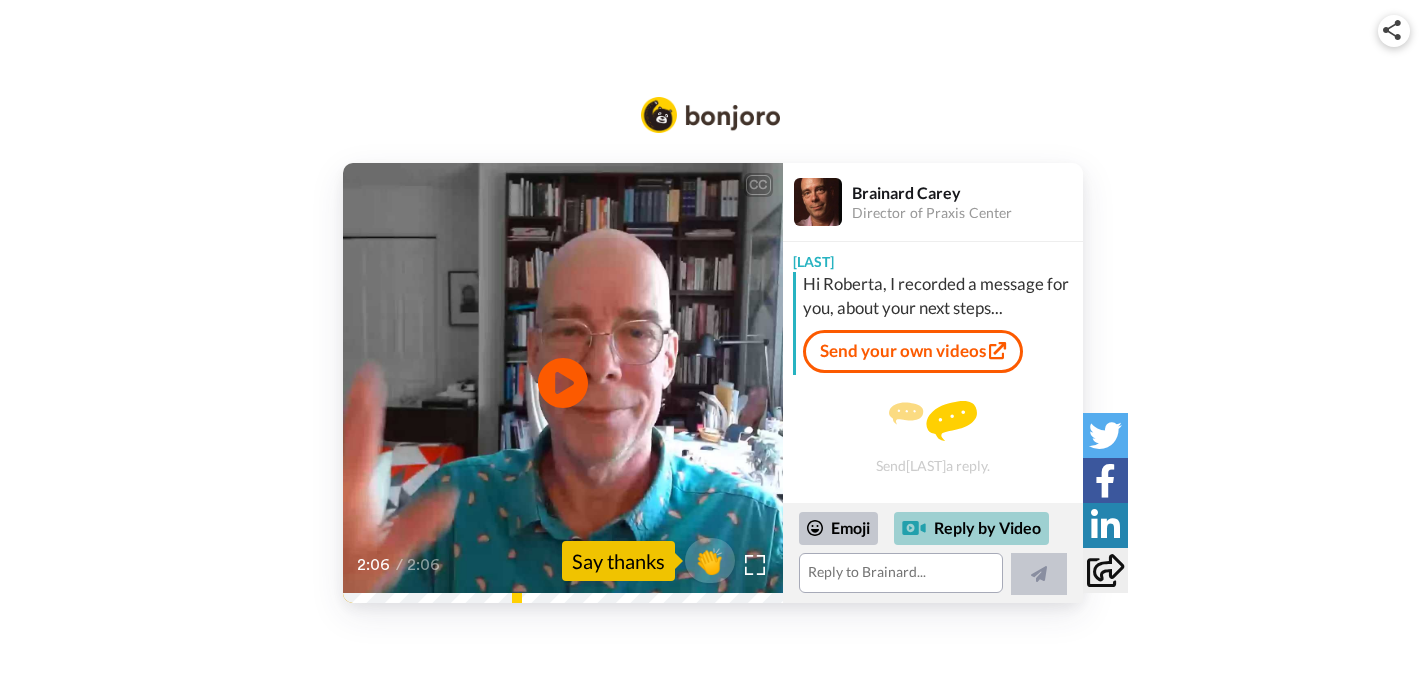 click on "Reply by Video" at bounding box center [971, 529] 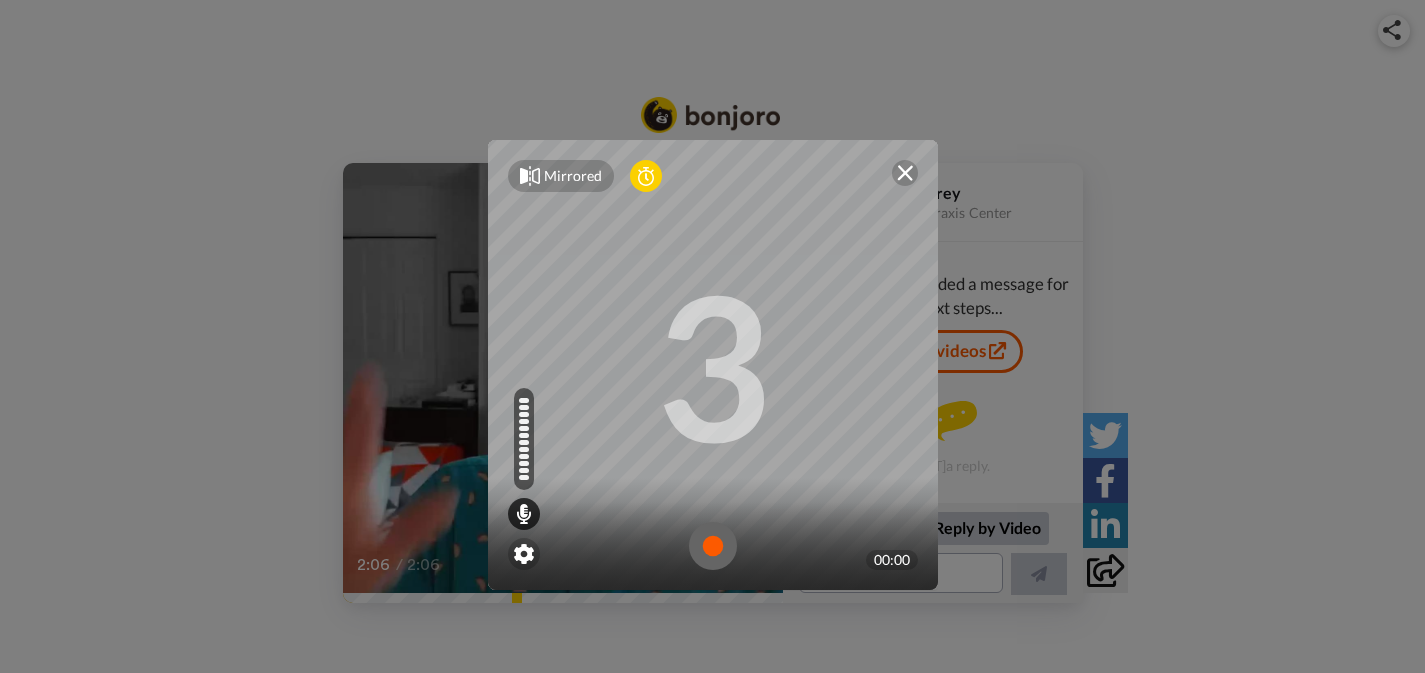 click on "Mirrored Redo 3  00:00" at bounding box center [712, 336] 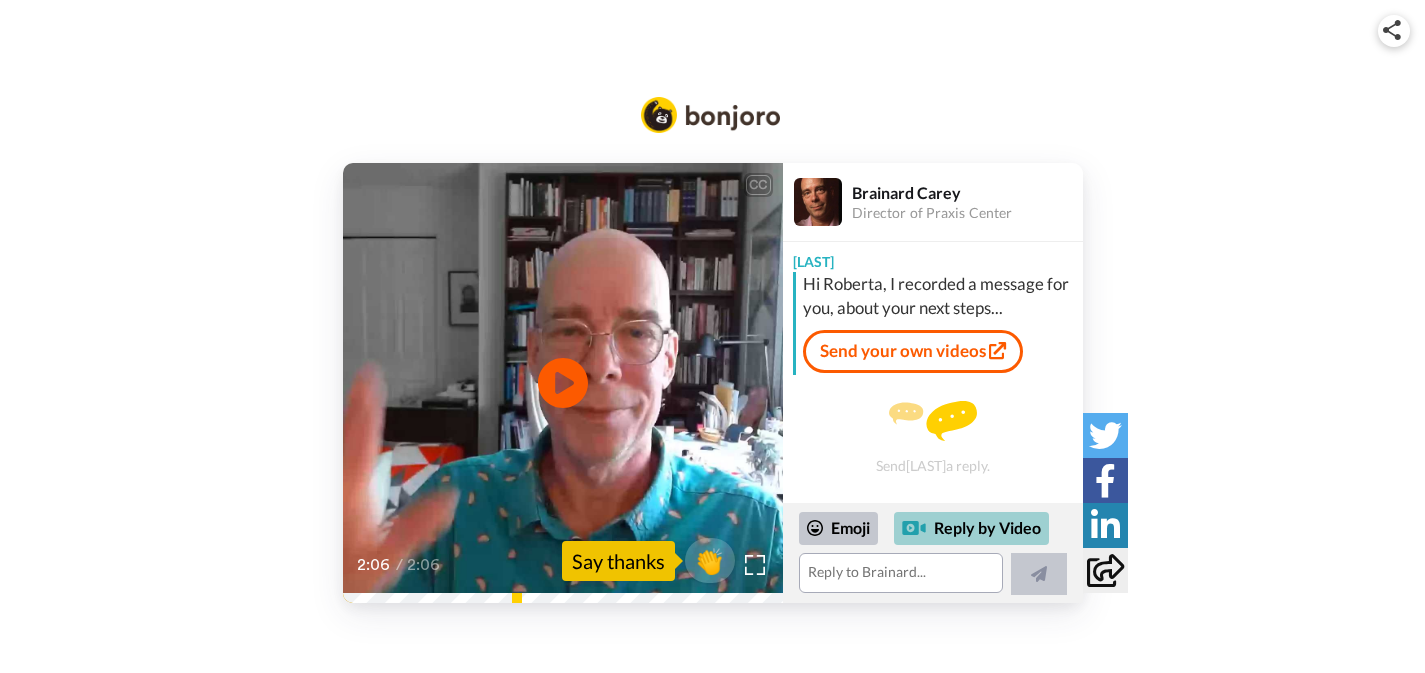 click on "Reply by Video" at bounding box center (971, 529) 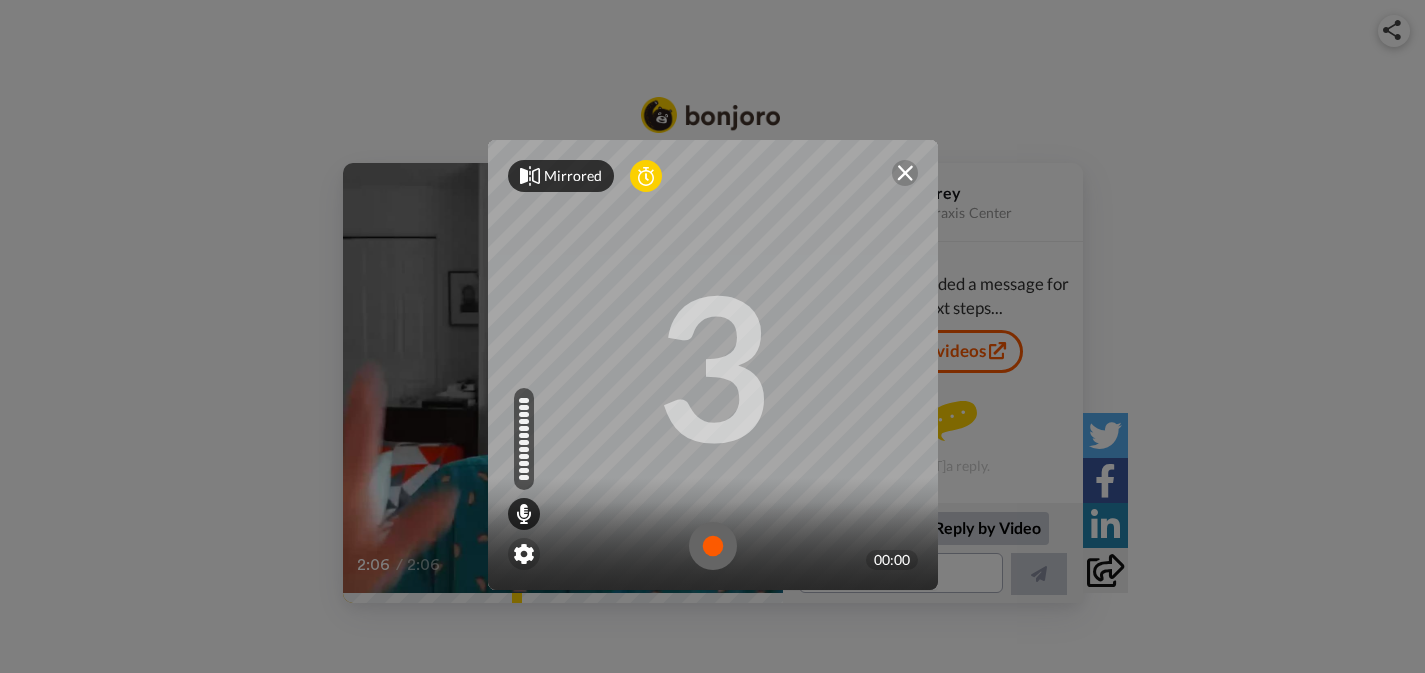 click on "Mirrored" at bounding box center [573, 176] 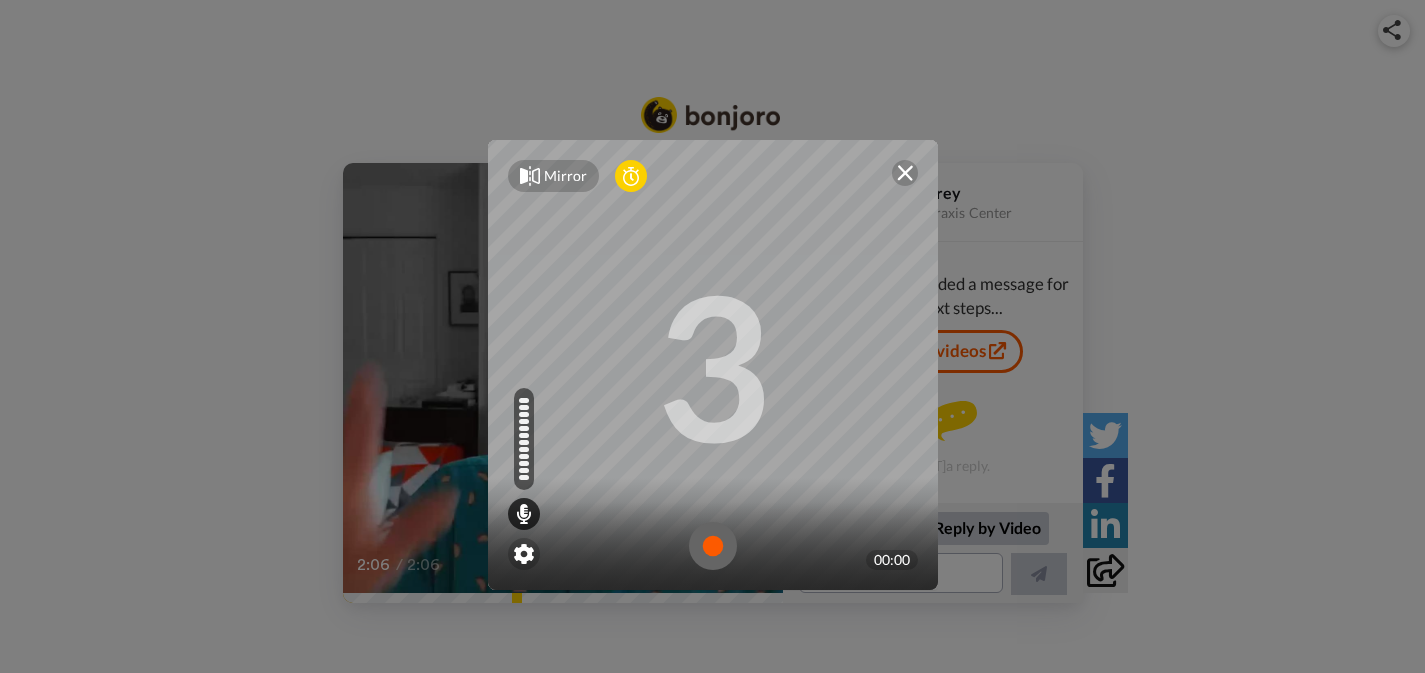 click on "Mirror" at bounding box center [565, 176] 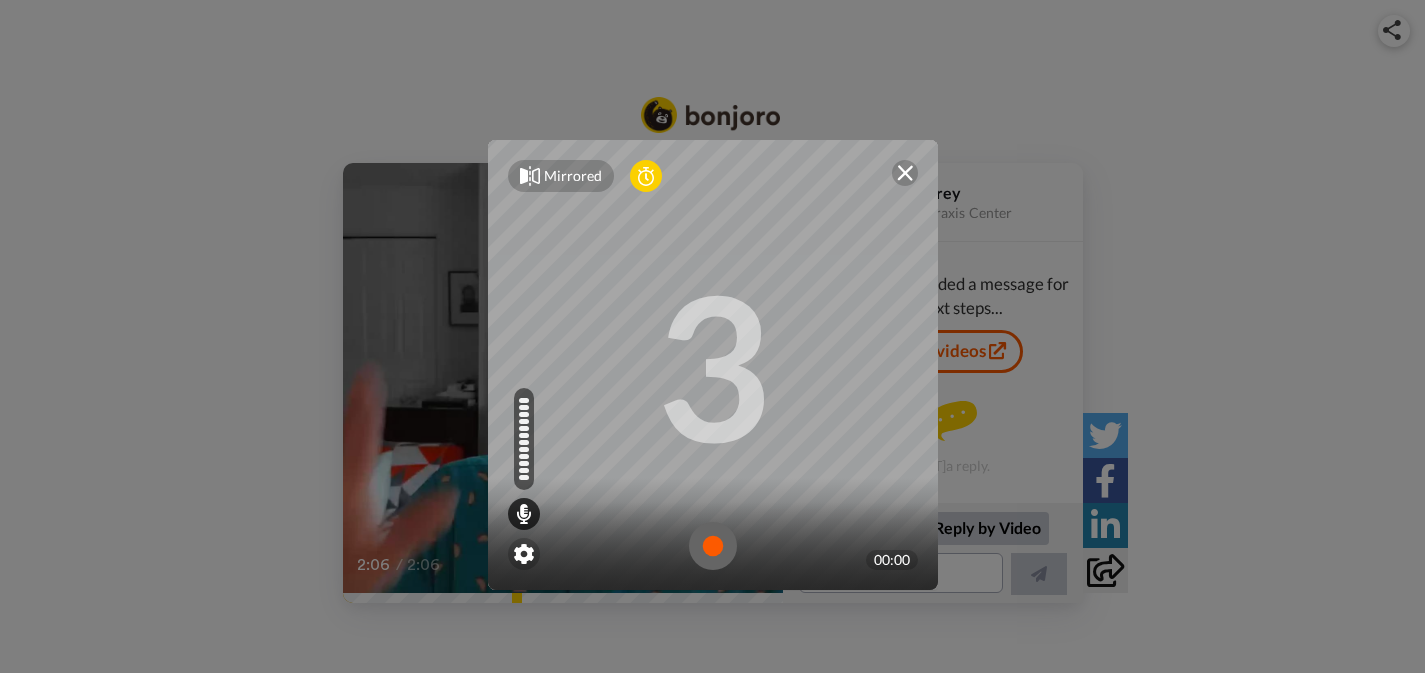 click at bounding box center (905, 173) 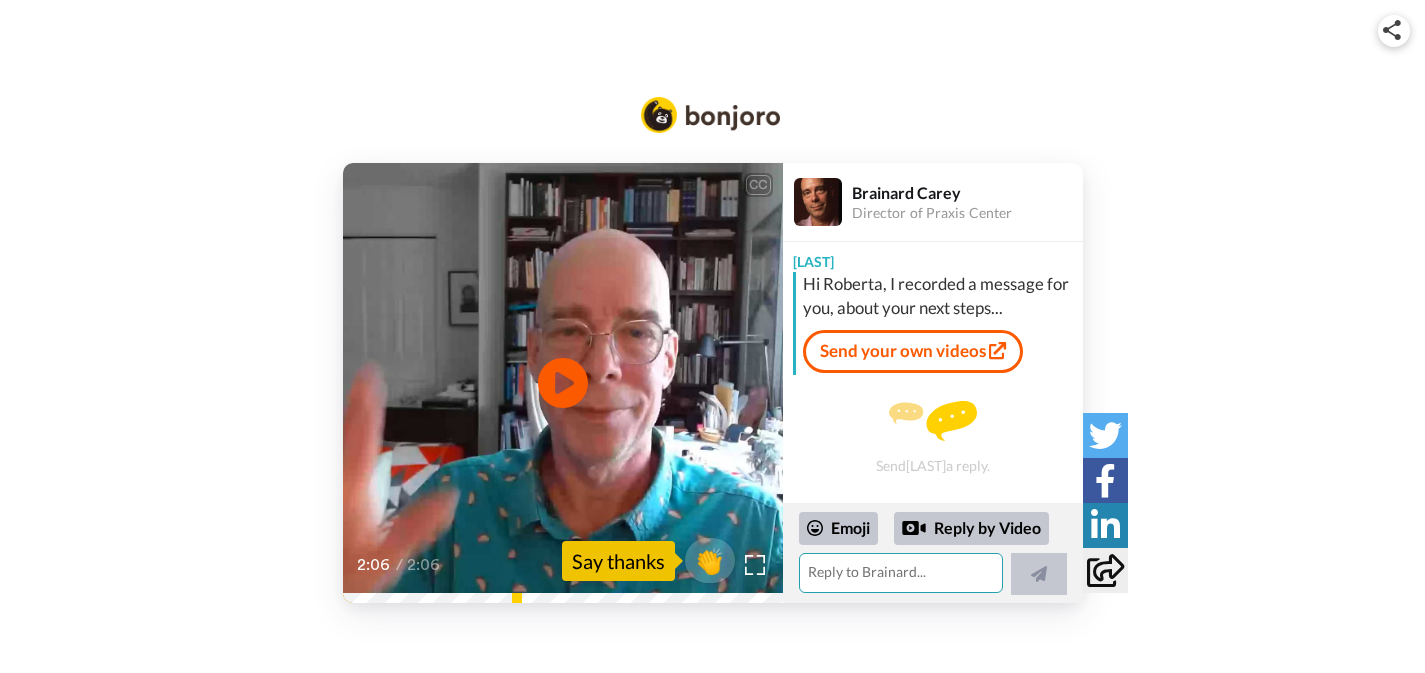 click at bounding box center [901, 573] 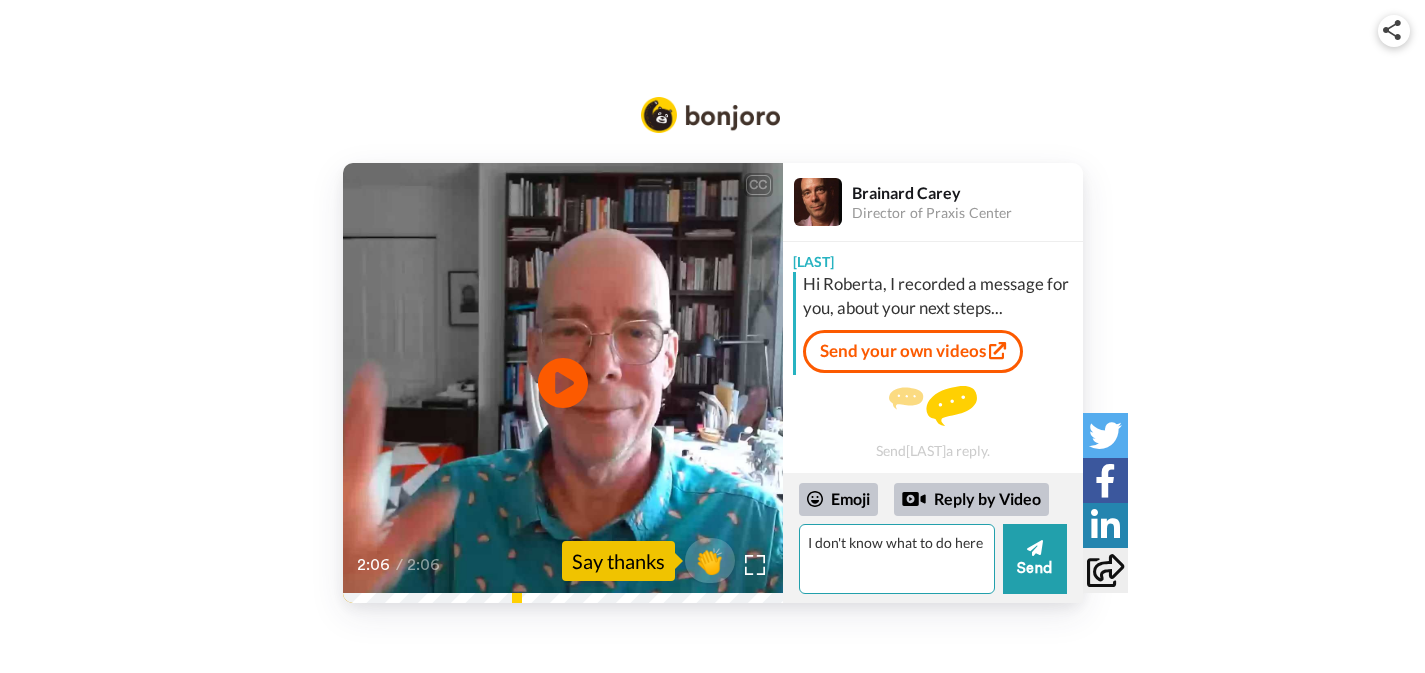 click on "I don't know what to do here" at bounding box center (897, 559) 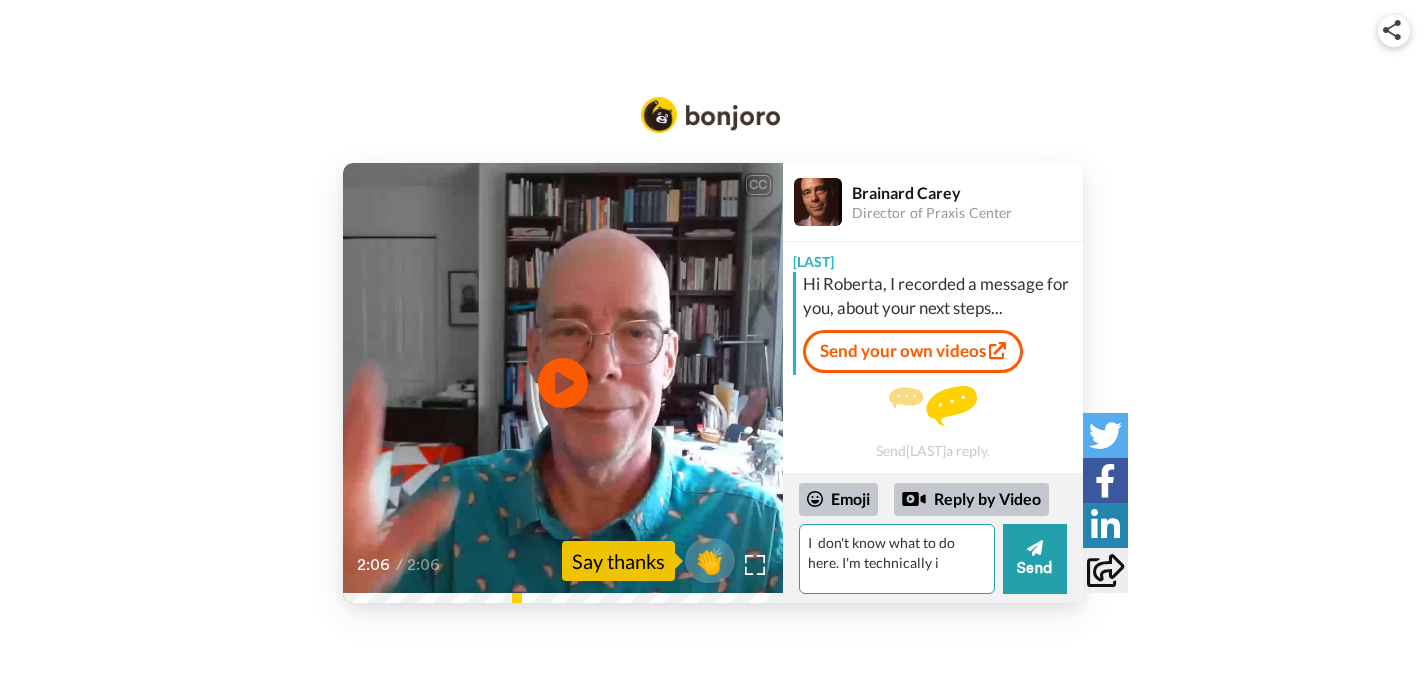 drag, startPoint x: 940, startPoint y: 548, endPoint x: 957, endPoint y: 558, distance: 19.723083 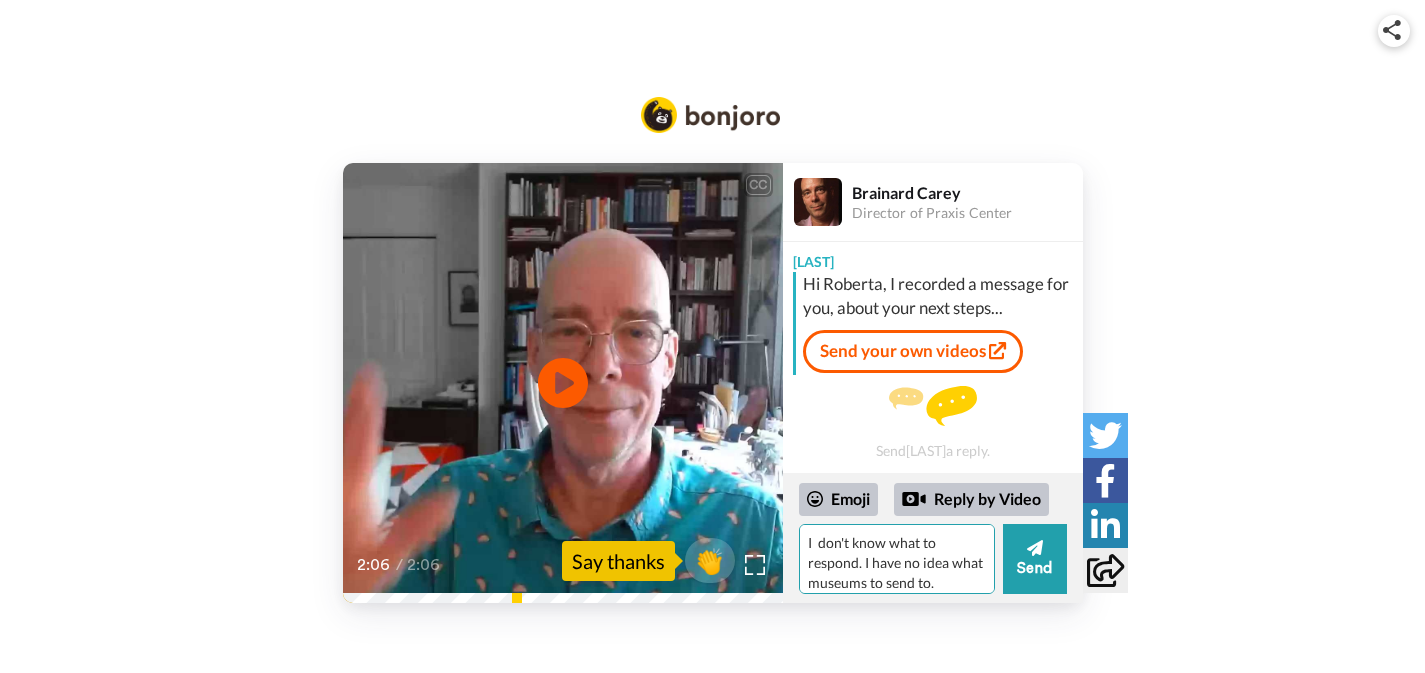 type on "I  don't know what to respond. I have no idea what museums to send to." 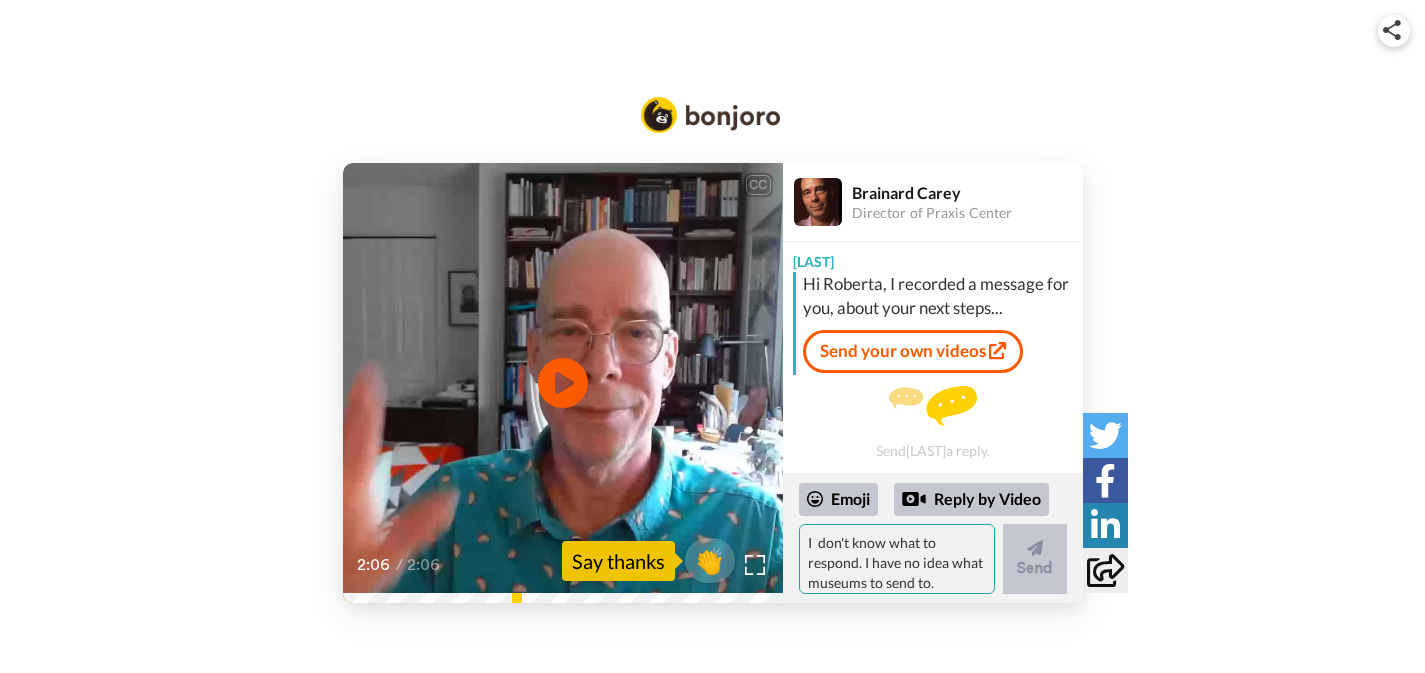 scroll, scrollTop: 75, scrollLeft: 0, axis: vertical 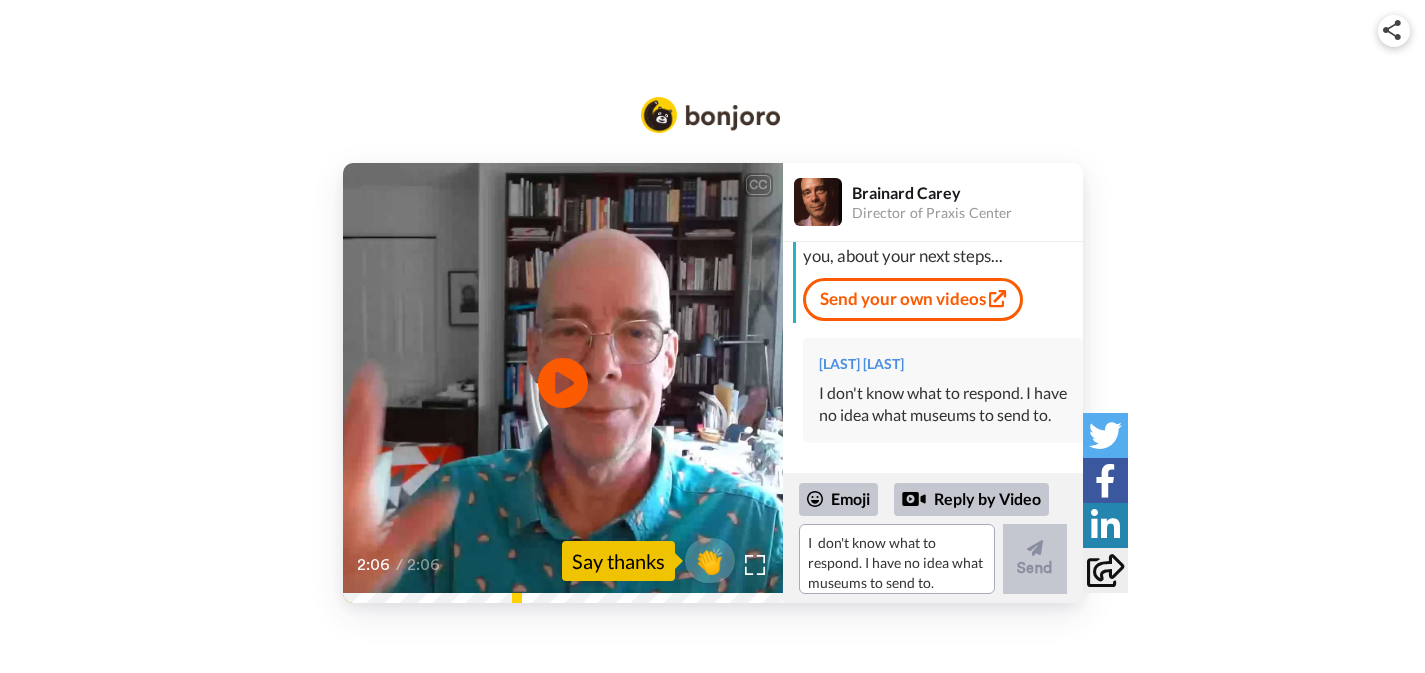click on "CC Play/Pause  2:06 /  2:06 👏 Say thanks Brainard Carey Director of Praxis Center Brainard Hi Roberta, I recorded a message for you, about your next steps... Send your own videos   Roberta Allen I  don't know what to respond. I have no idea what museums to send to. Emoji Reply by Video I  don't know what to respond. I have no idea what museums to send to. Send" at bounding box center (712, 331) 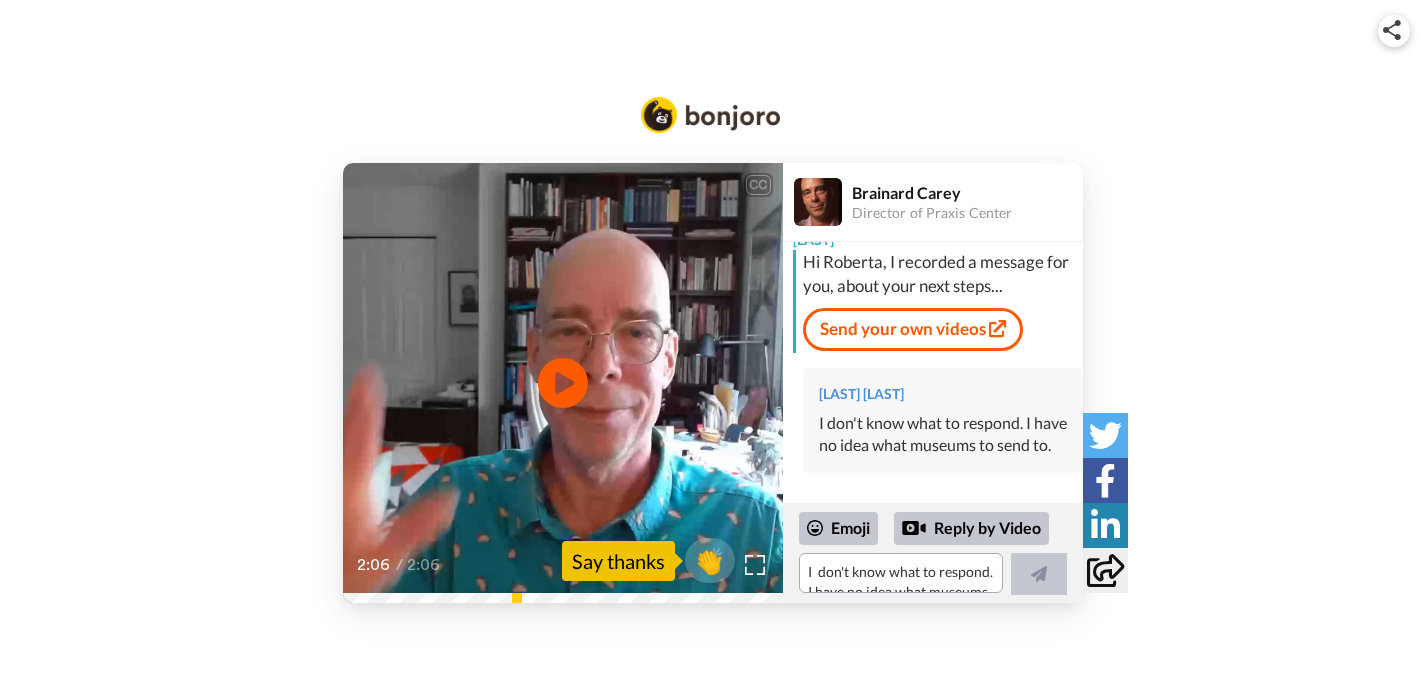 scroll, scrollTop: 45, scrollLeft: 0, axis: vertical 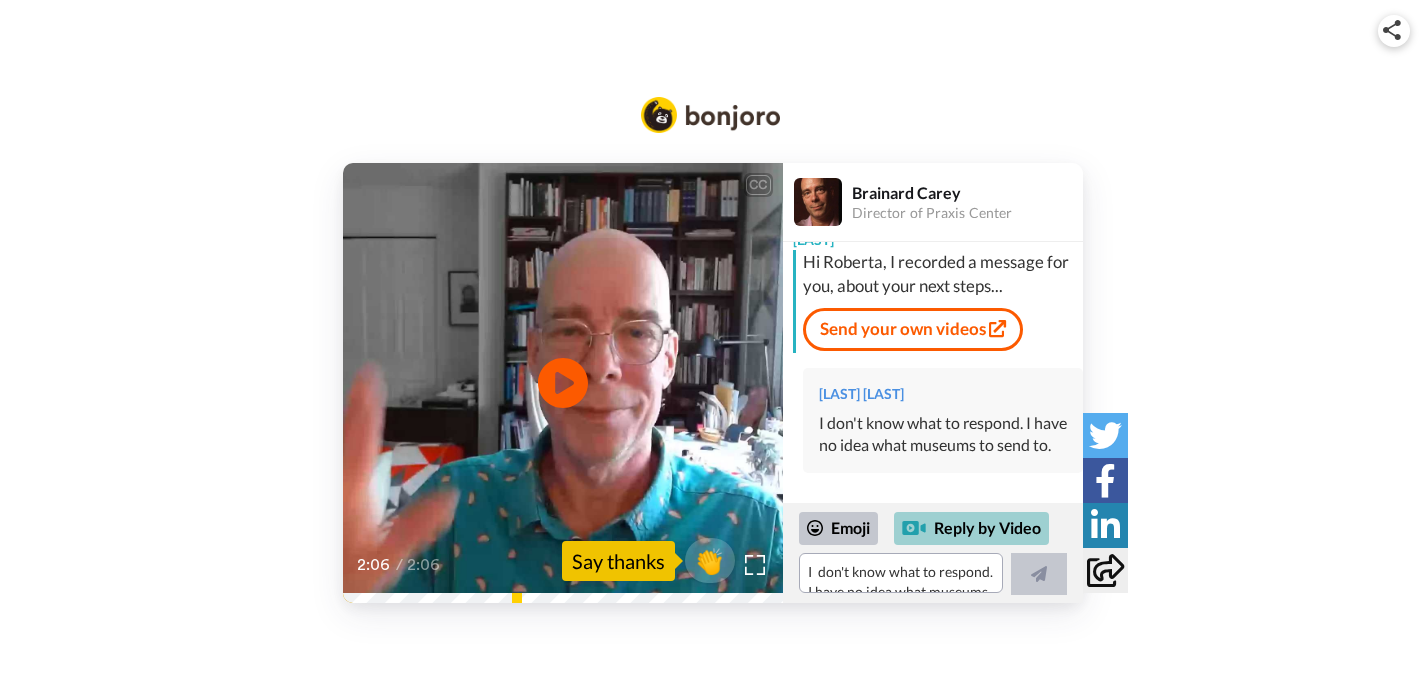 click on "Reply by Video" at bounding box center (971, 529) 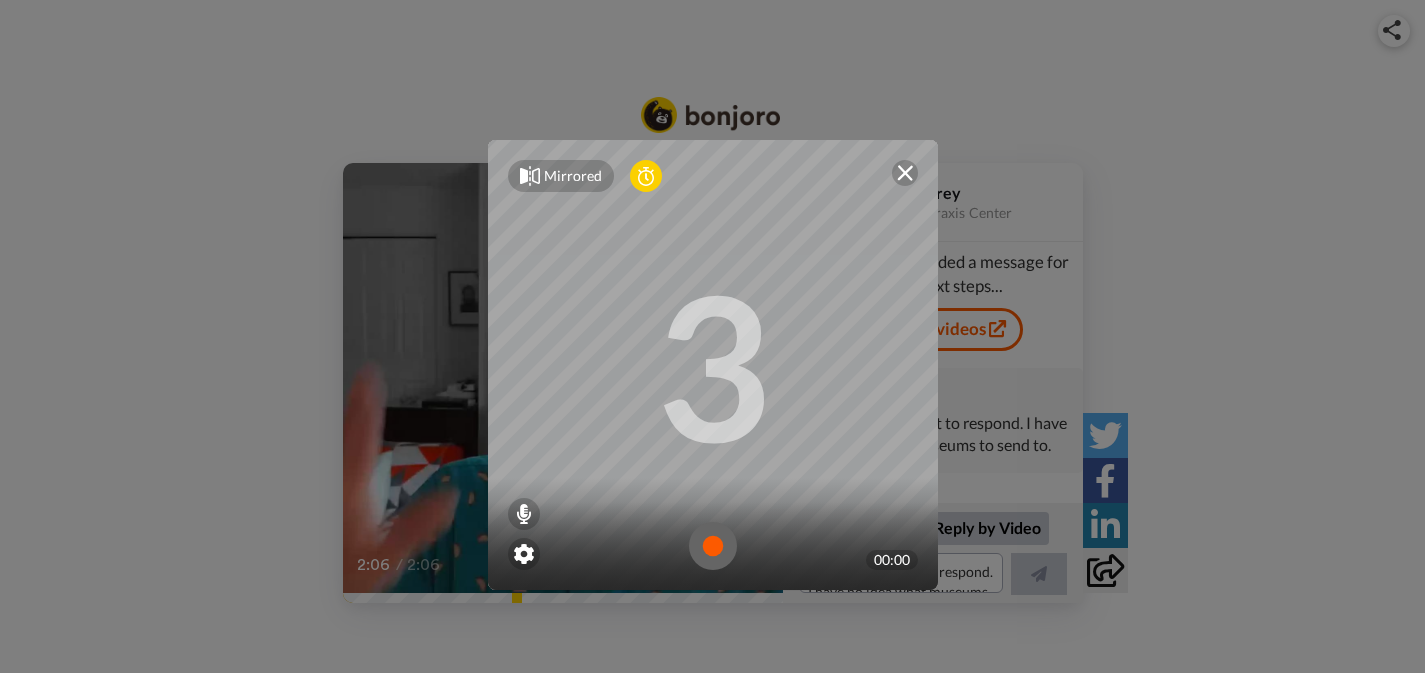 click at bounding box center [713, 546] 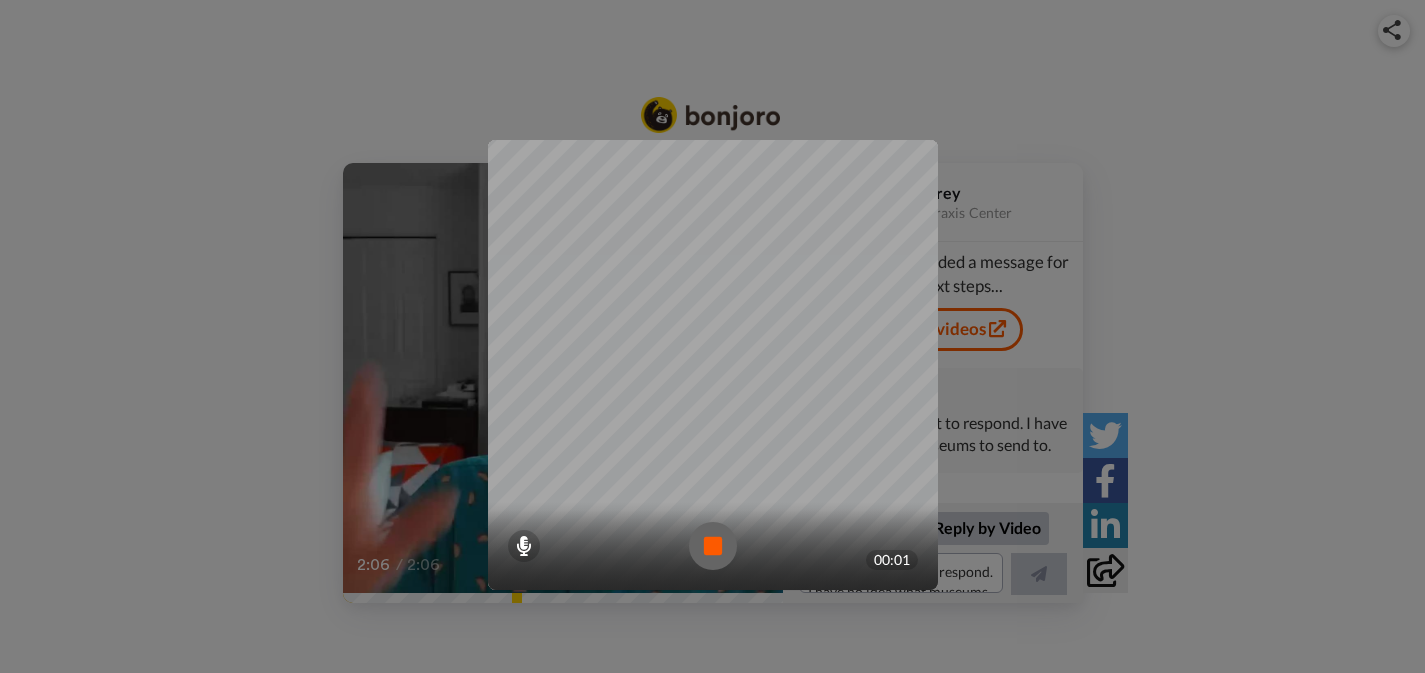 click on "00:01" at bounding box center (892, 560) 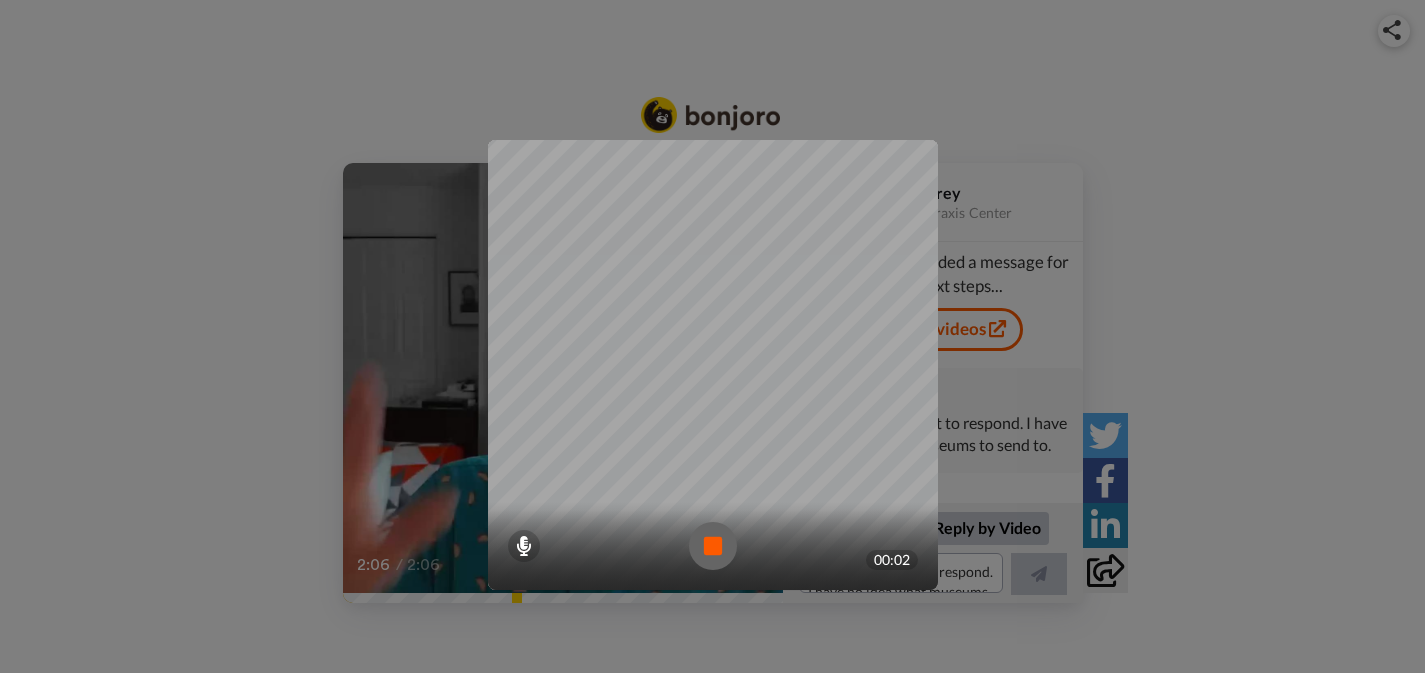 click at bounding box center (713, 546) 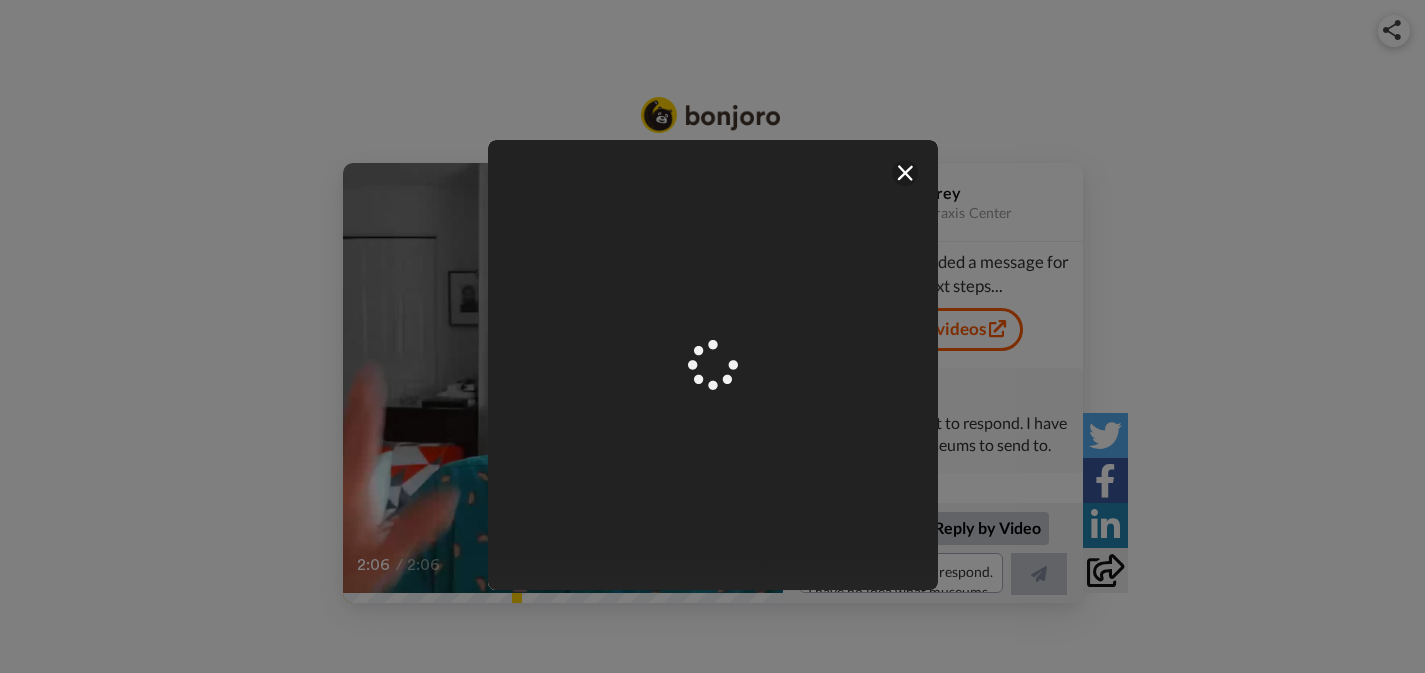 click at bounding box center (713, 570) 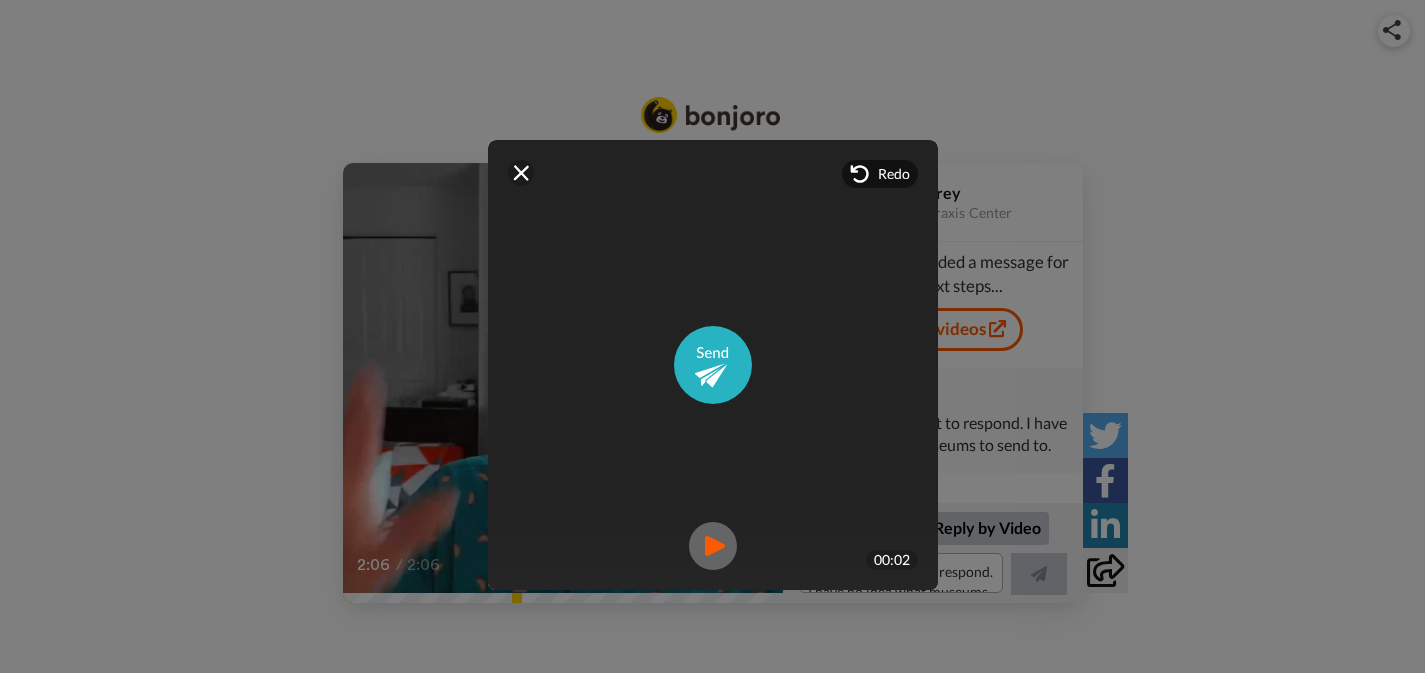 click at bounding box center [713, 546] 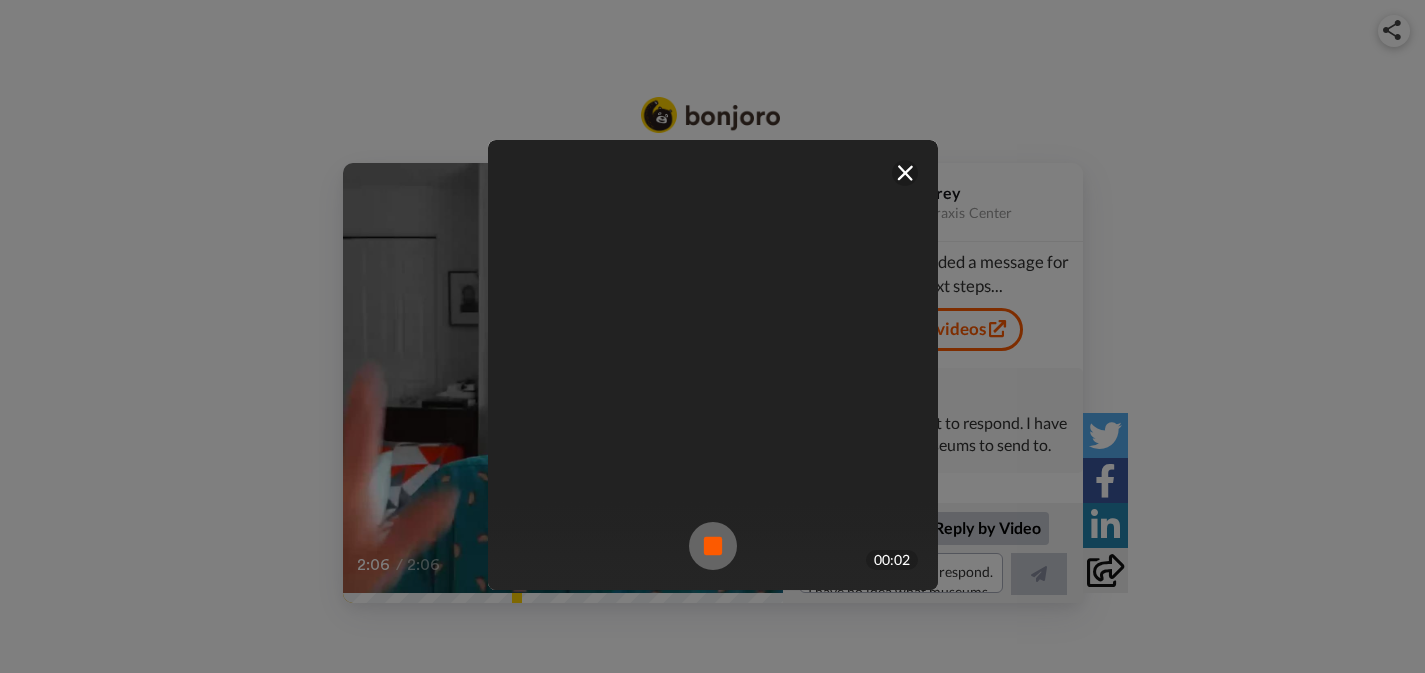 click at bounding box center [713, 546] 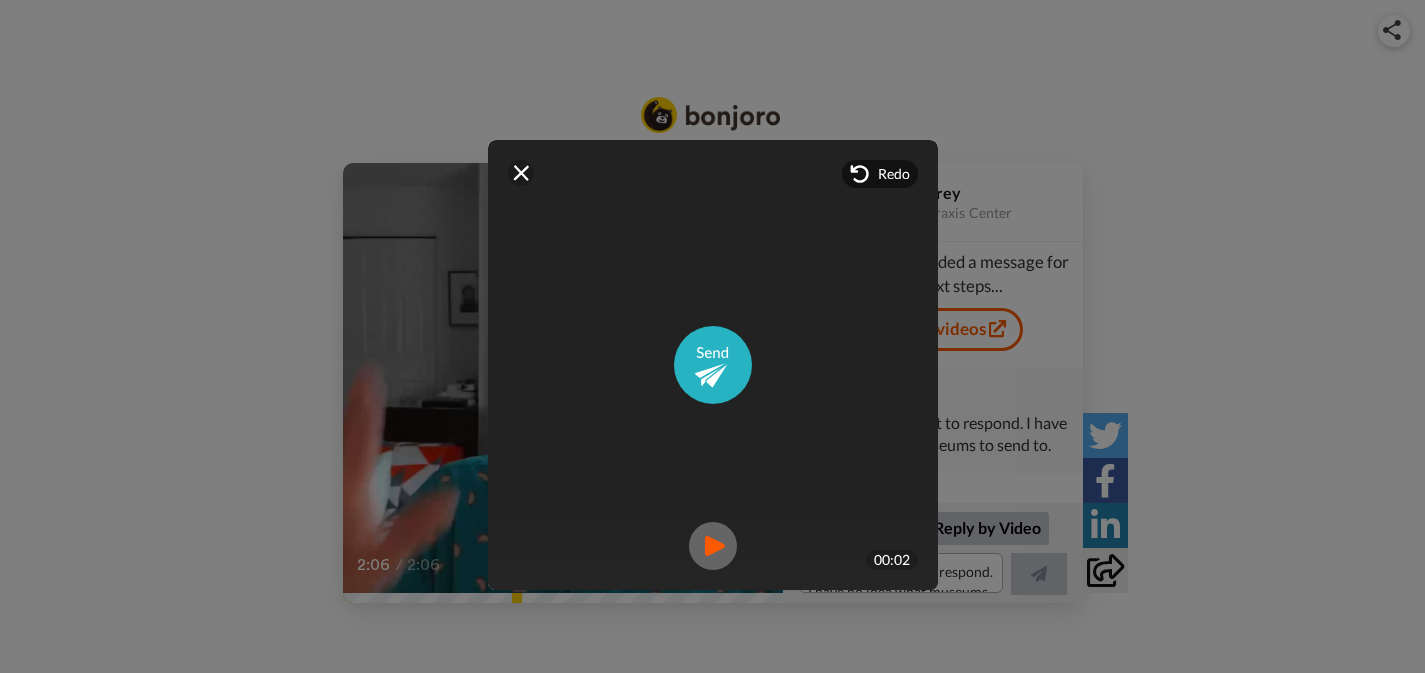 click at bounding box center [713, 546] 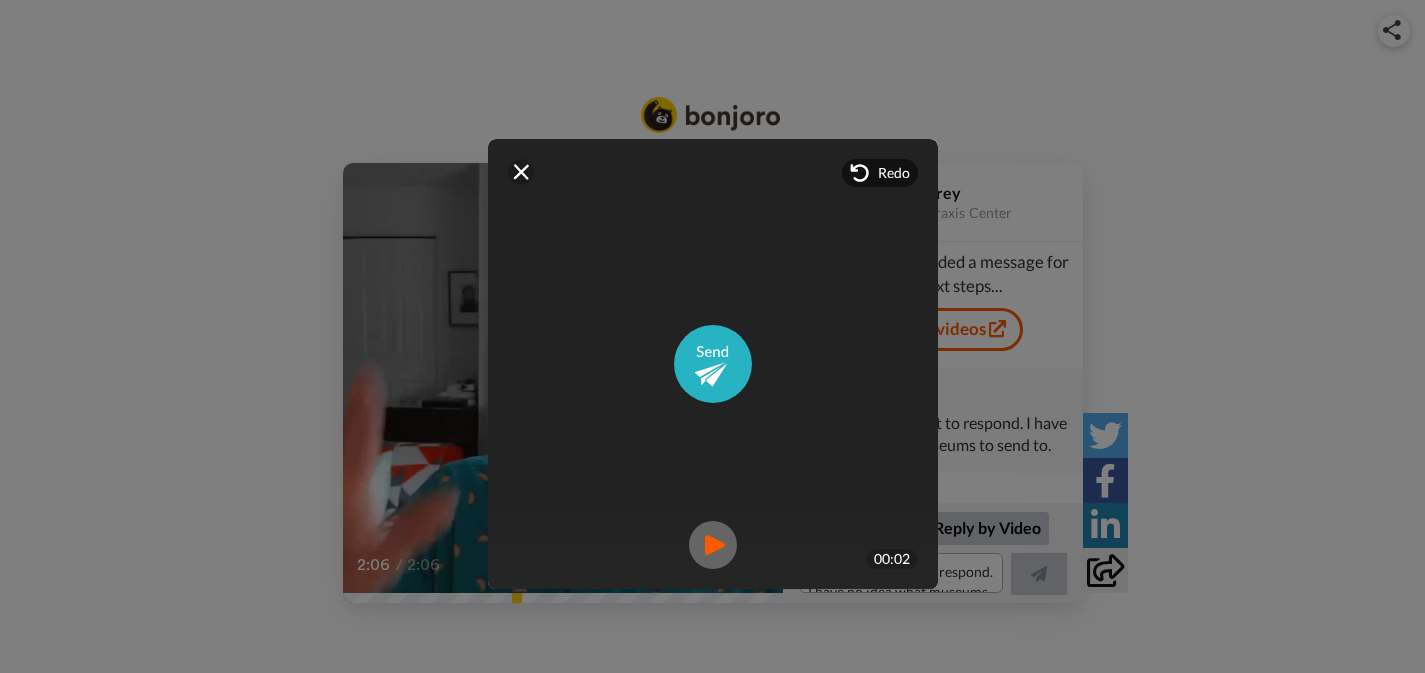 click at bounding box center (713, 545) 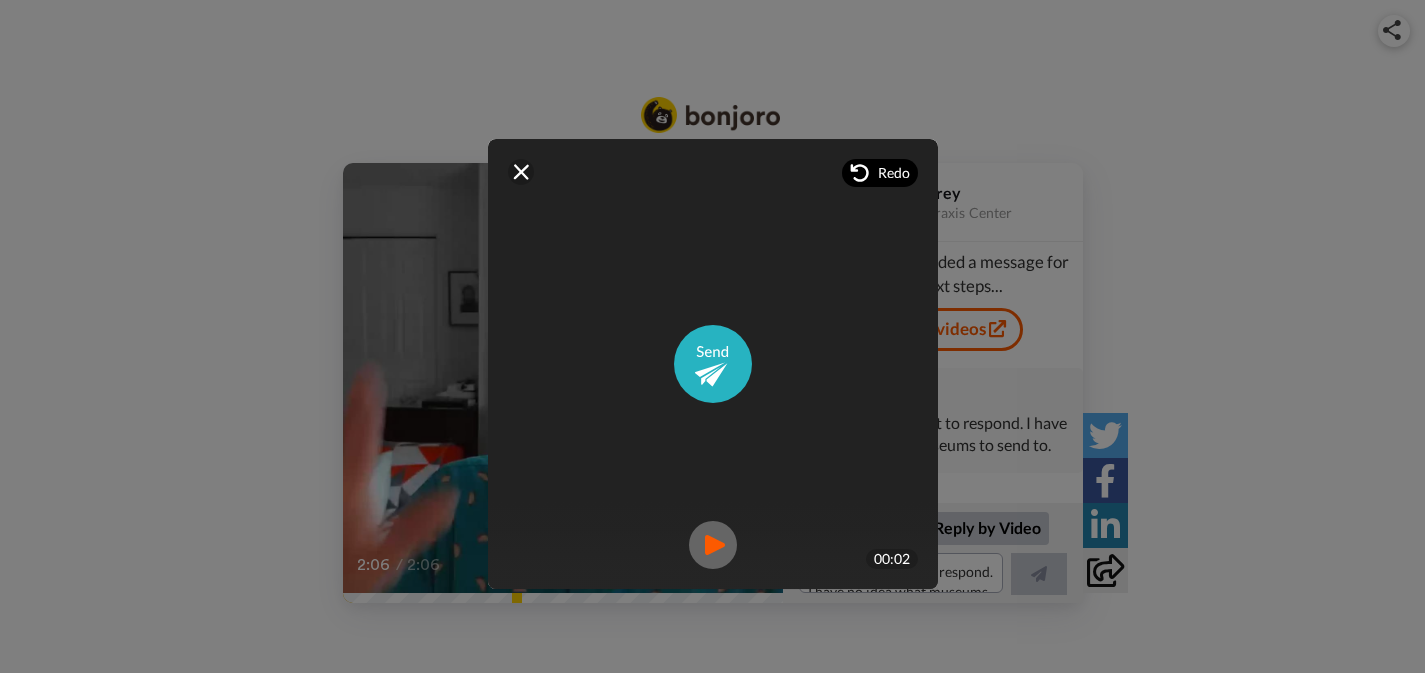 click on "Redo" at bounding box center (880, 173) 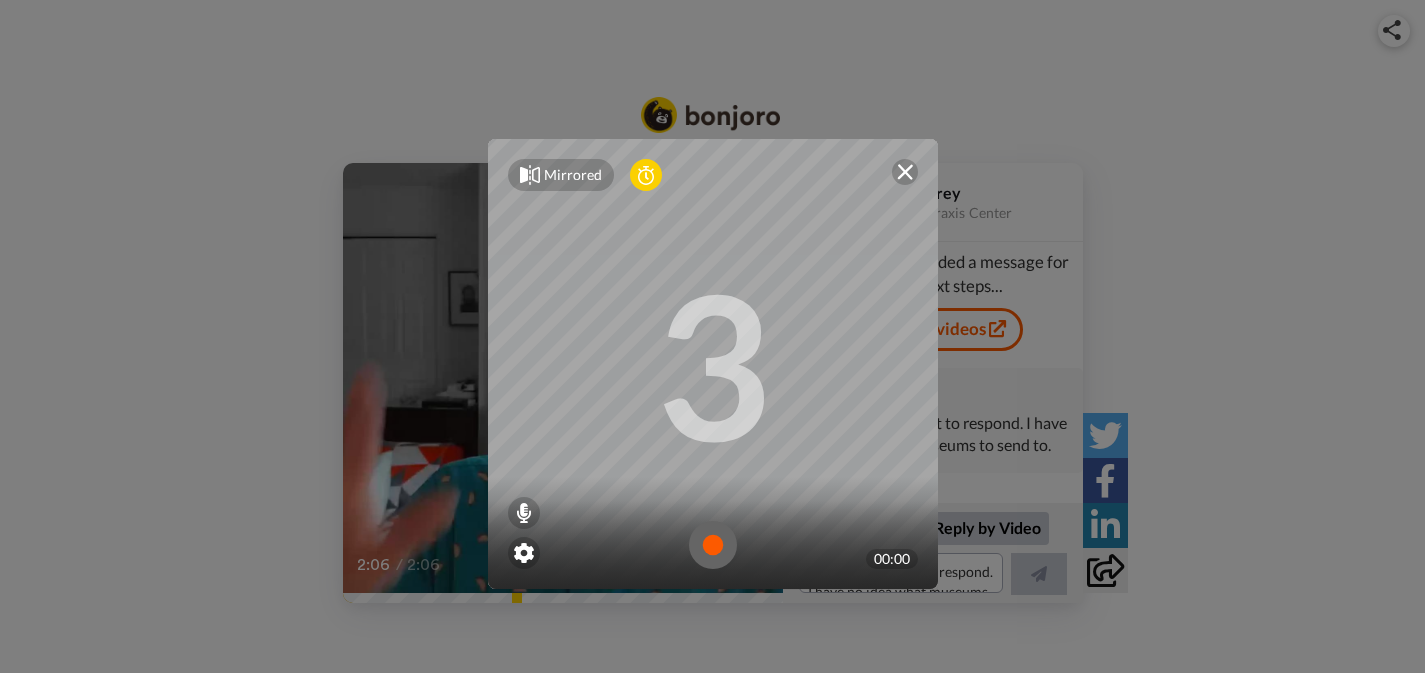click at bounding box center [713, 545] 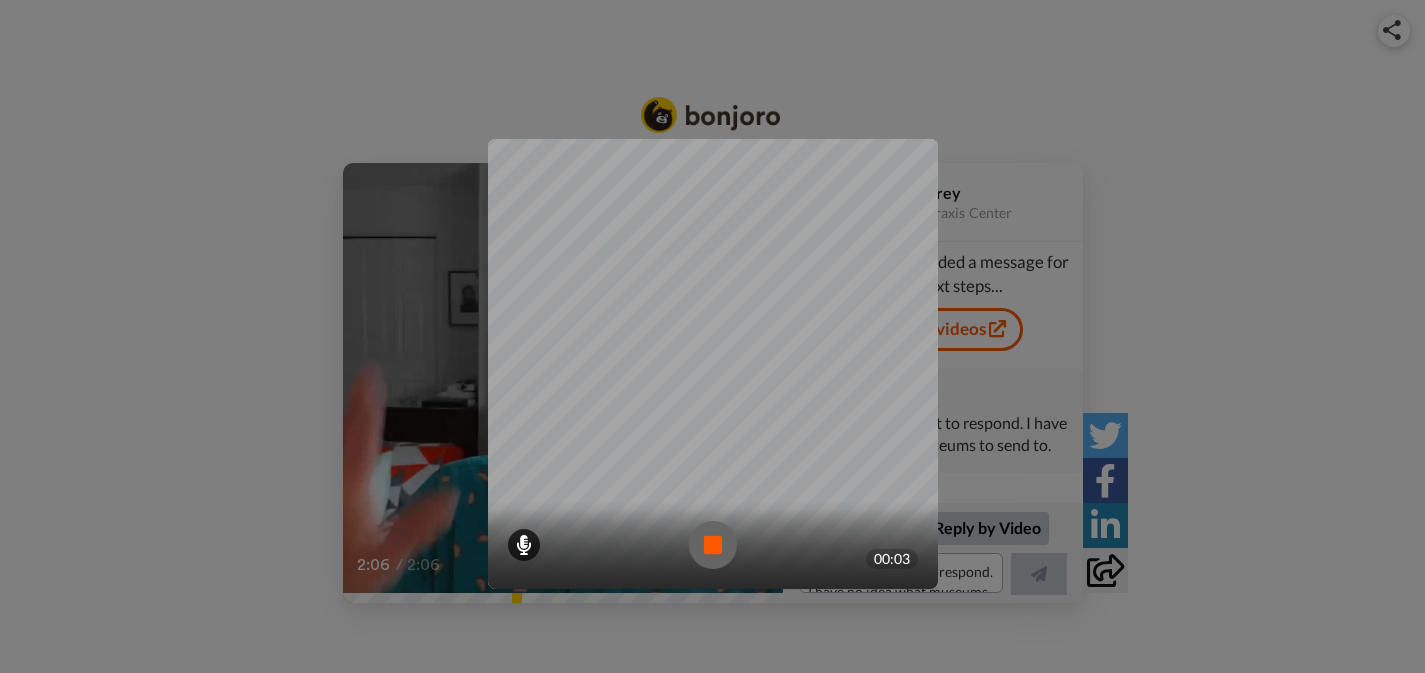 click at bounding box center [524, 545] 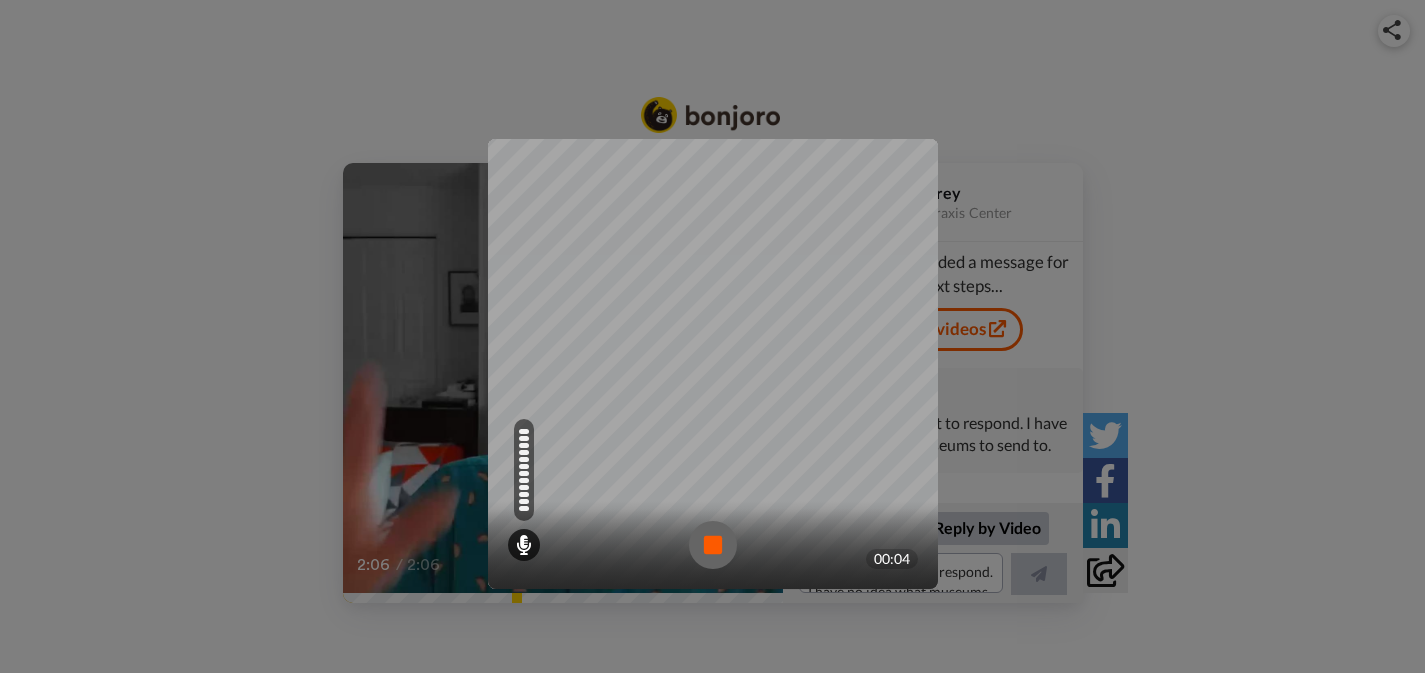 click at bounding box center (713, 545) 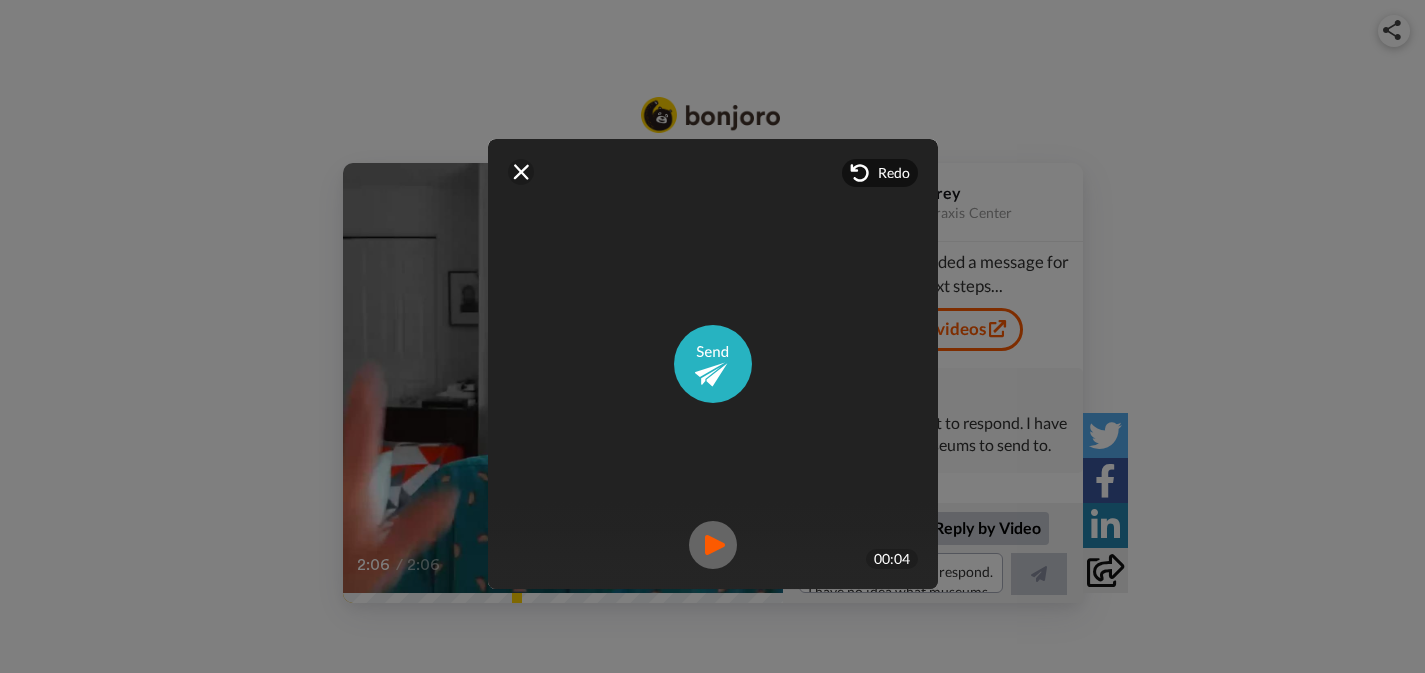 click at bounding box center [713, 545] 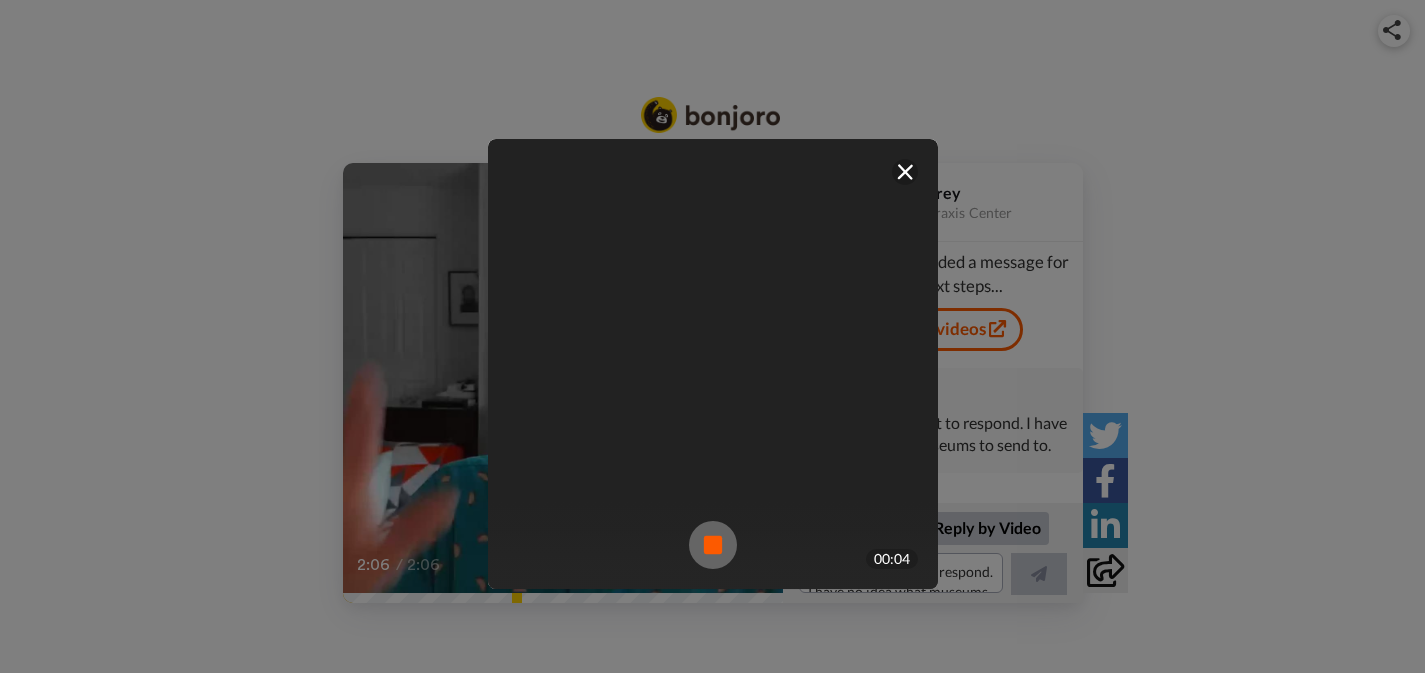 click at bounding box center [713, 364] 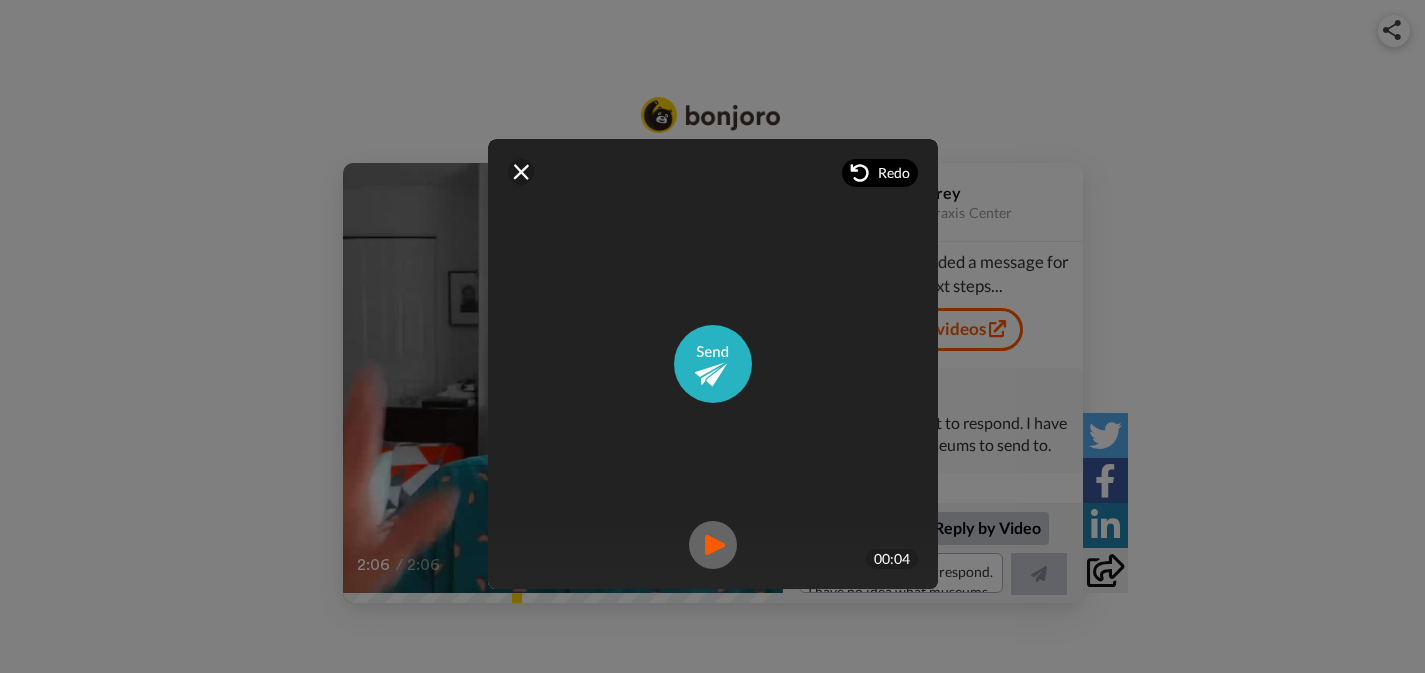 click on "Redo" at bounding box center [894, 173] 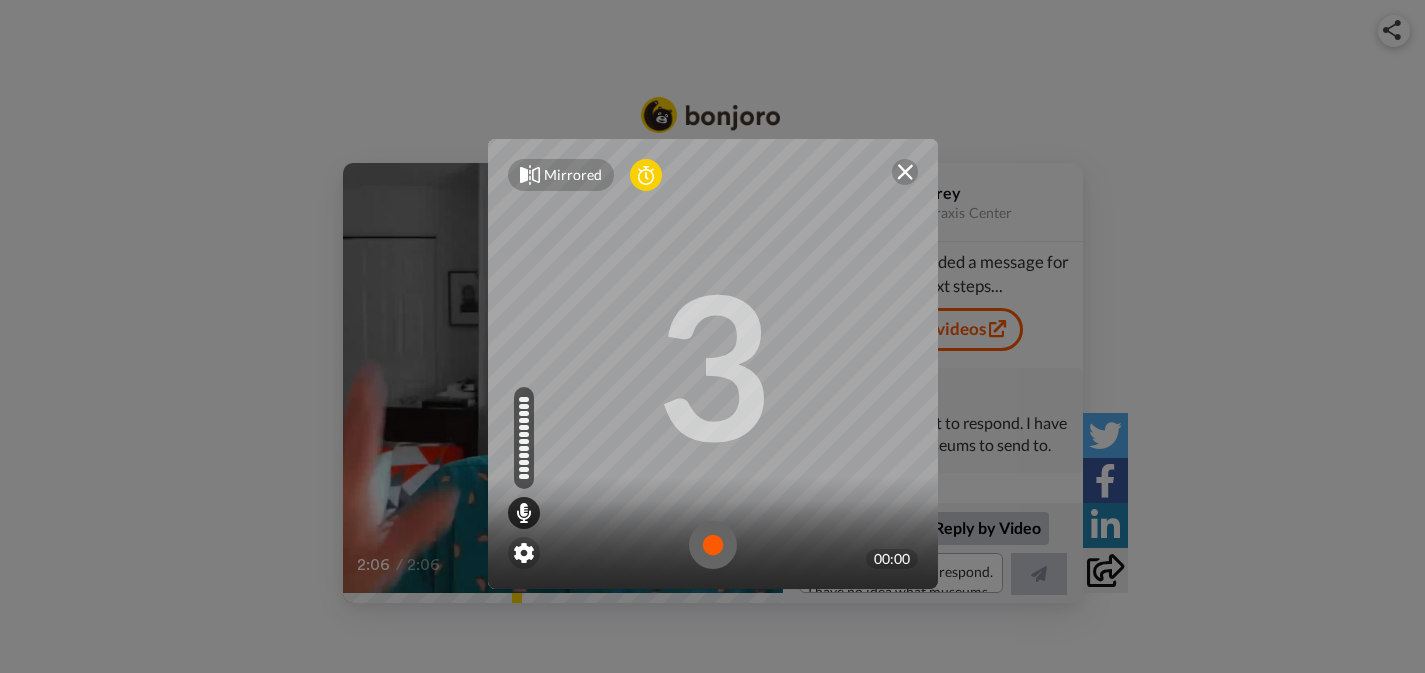 click at bounding box center (713, 545) 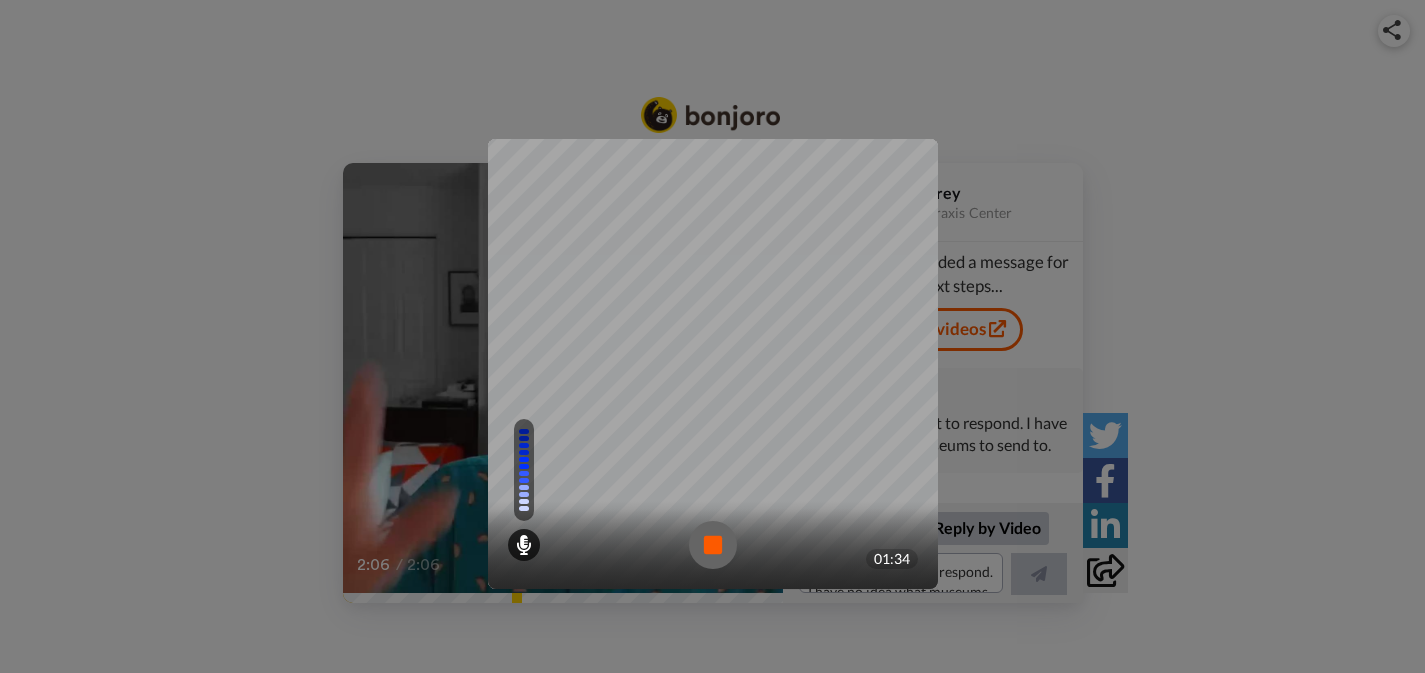 click at bounding box center (713, 545) 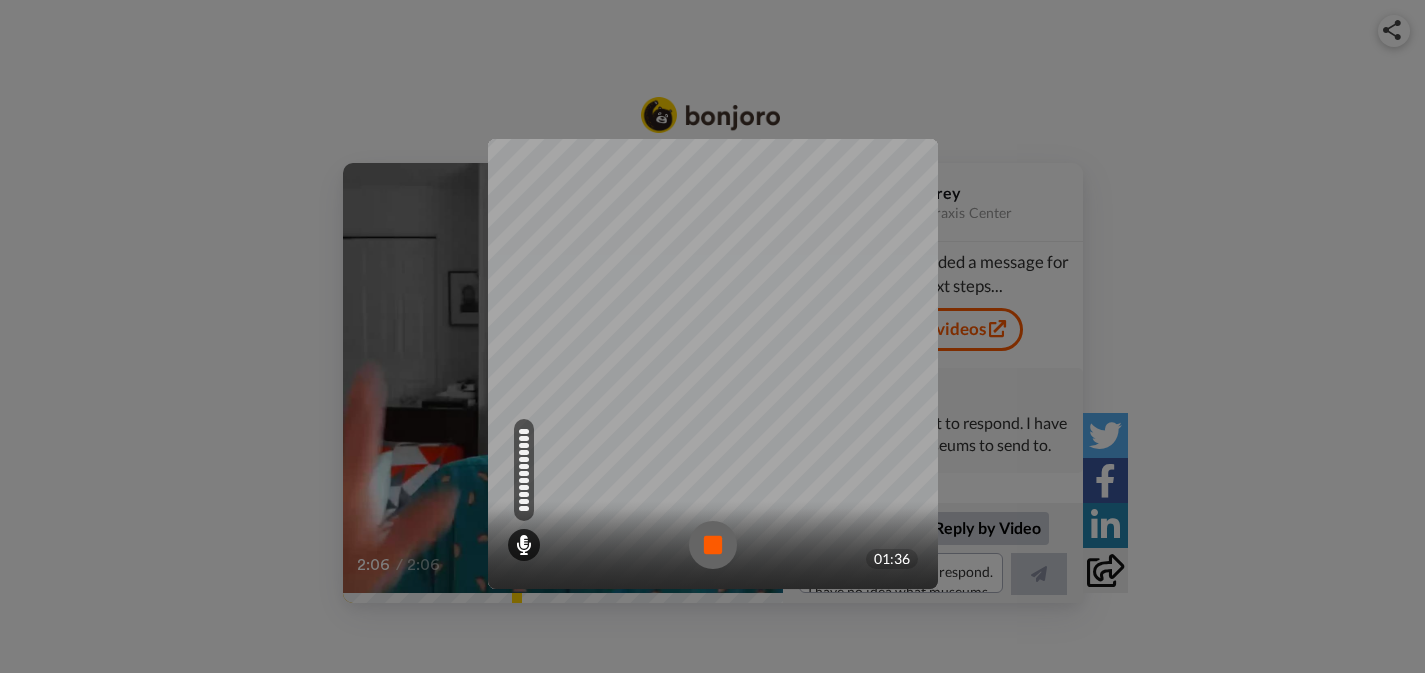 click at bounding box center (713, 545) 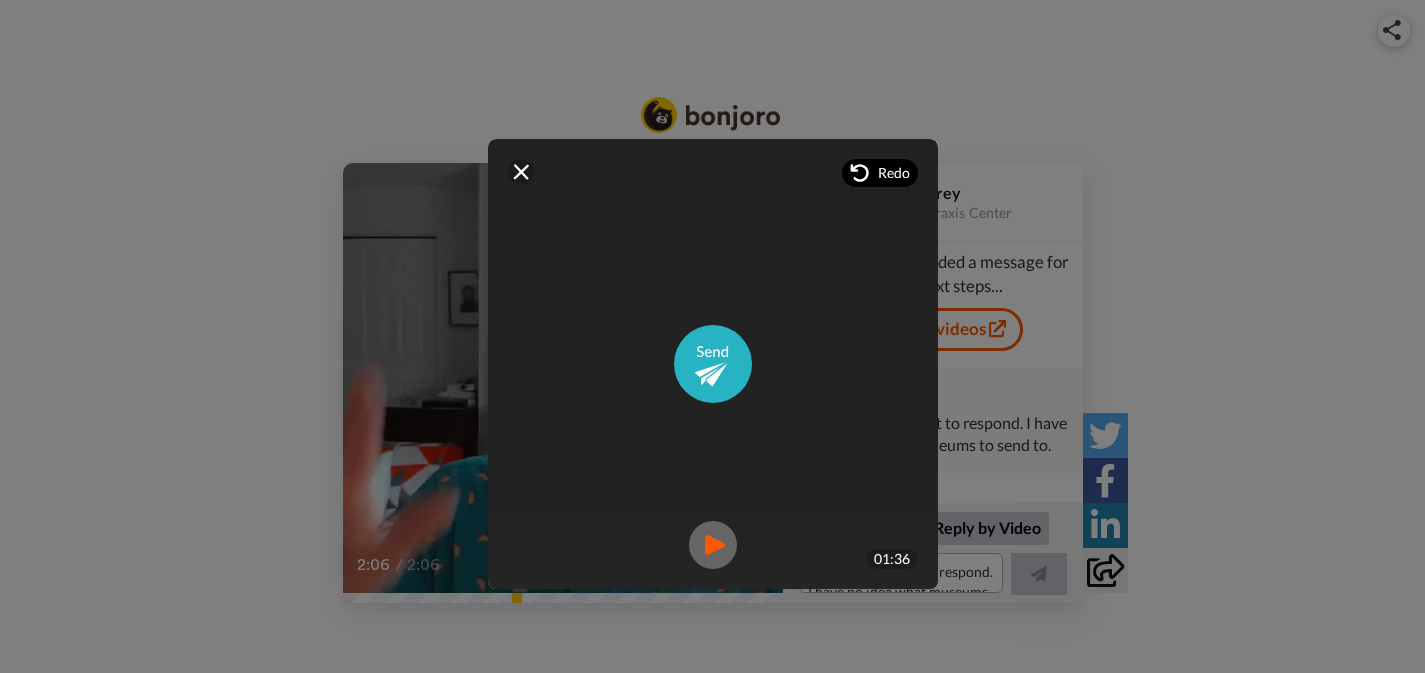 click on "Redo" at bounding box center [894, 173] 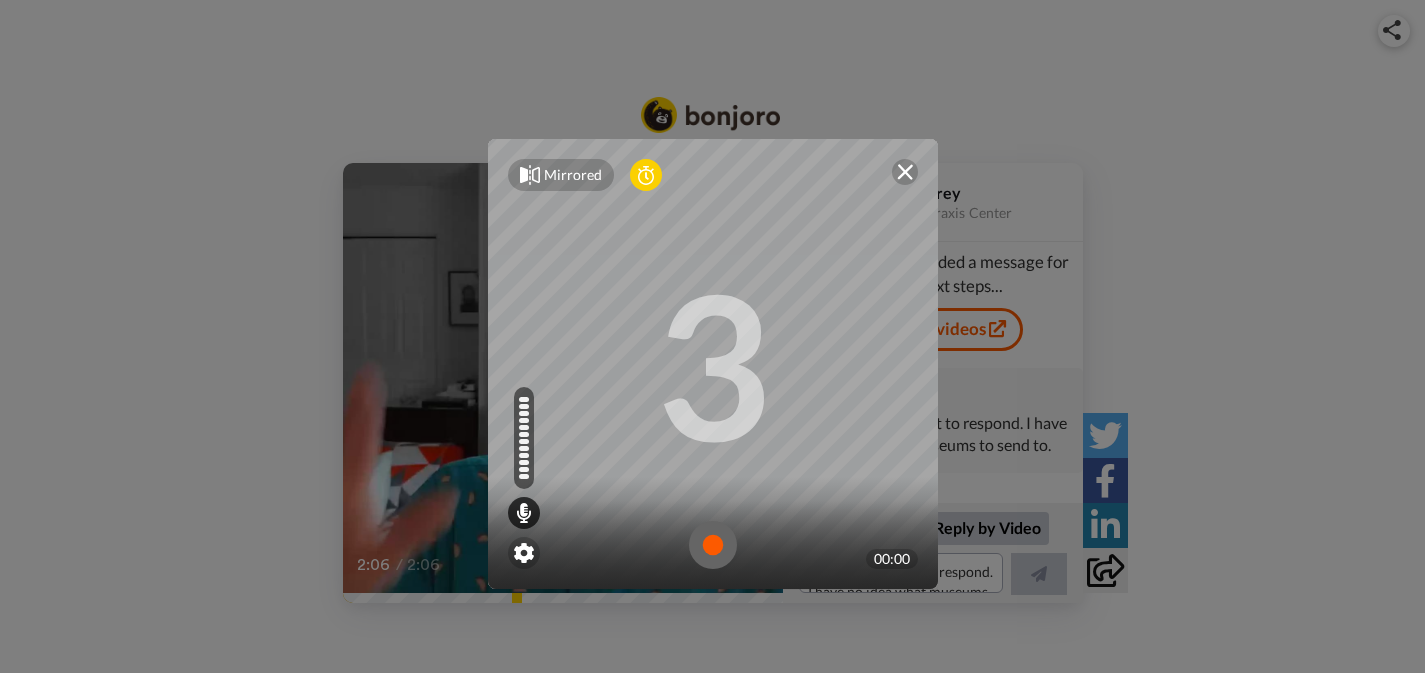 click at bounding box center (905, 172) 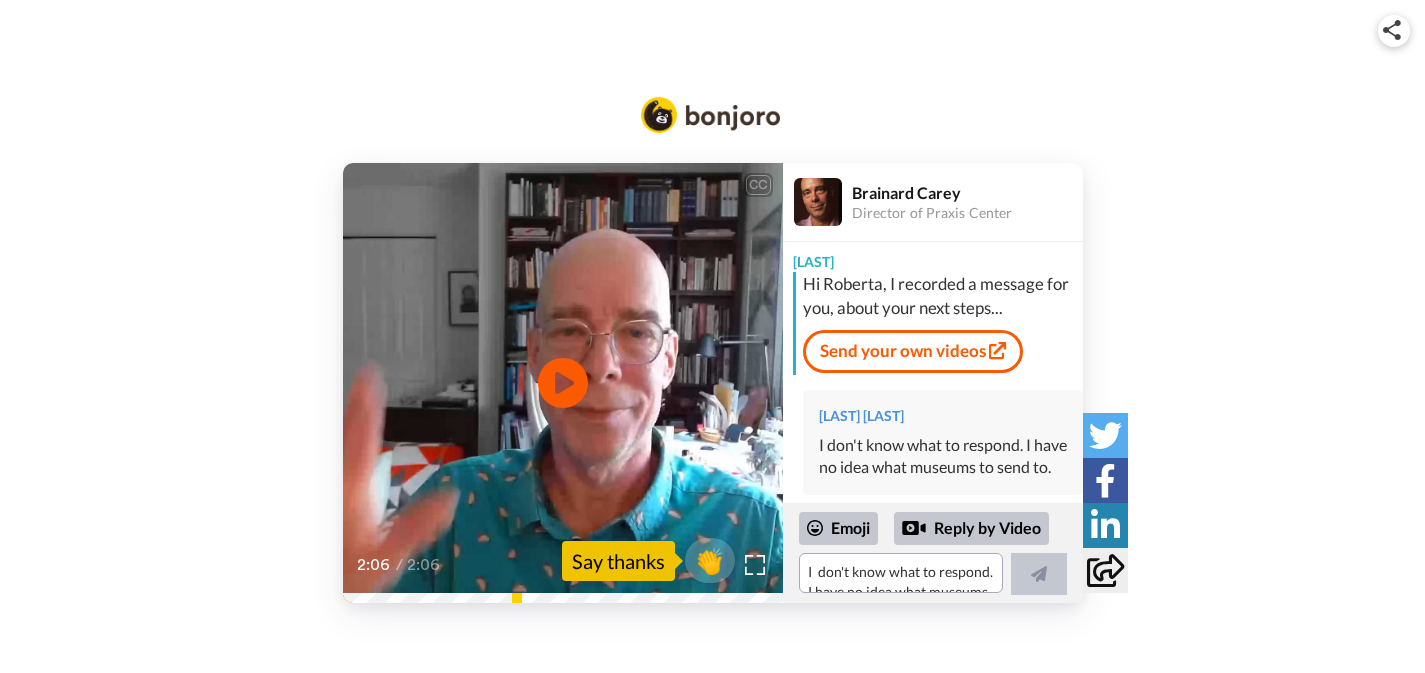 scroll, scrollTop: 44, scrollLeft: 0, axis: vertical 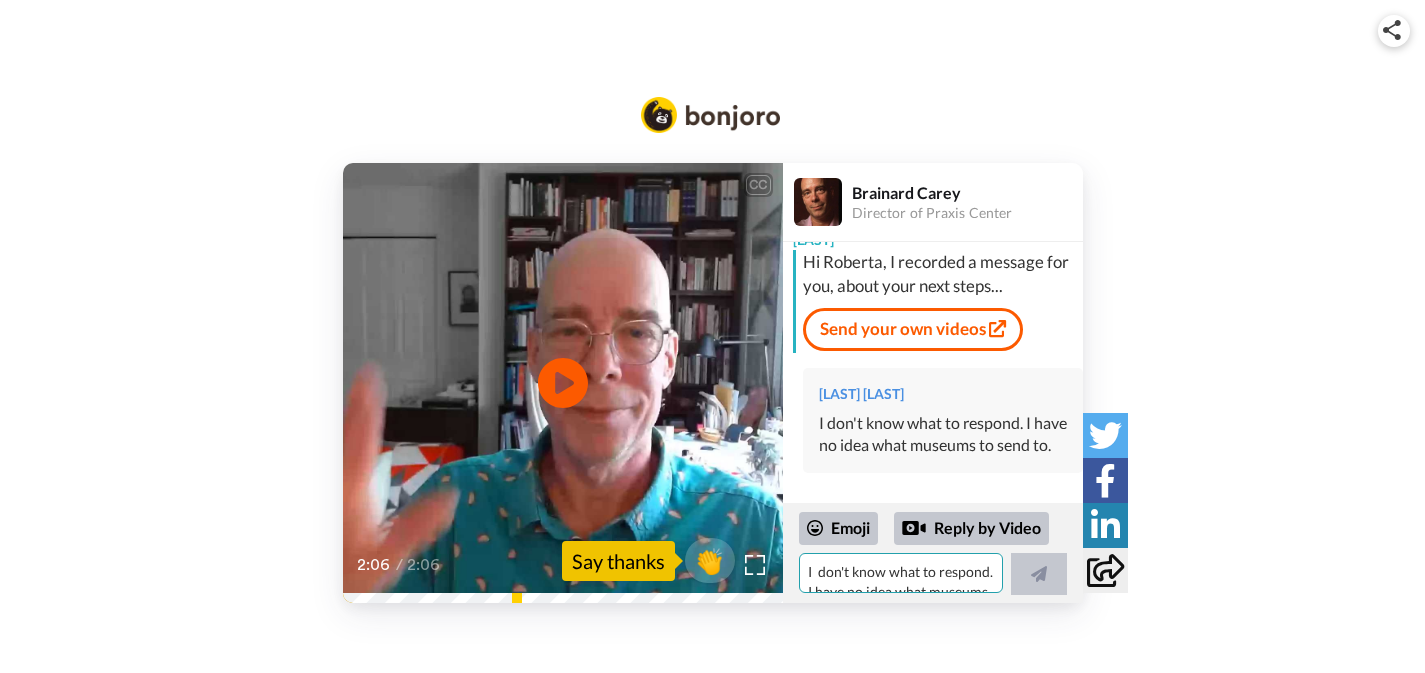 click on "I  don't know what to respond. I have no idea what museums to send to." at bounding box center [901, 573] 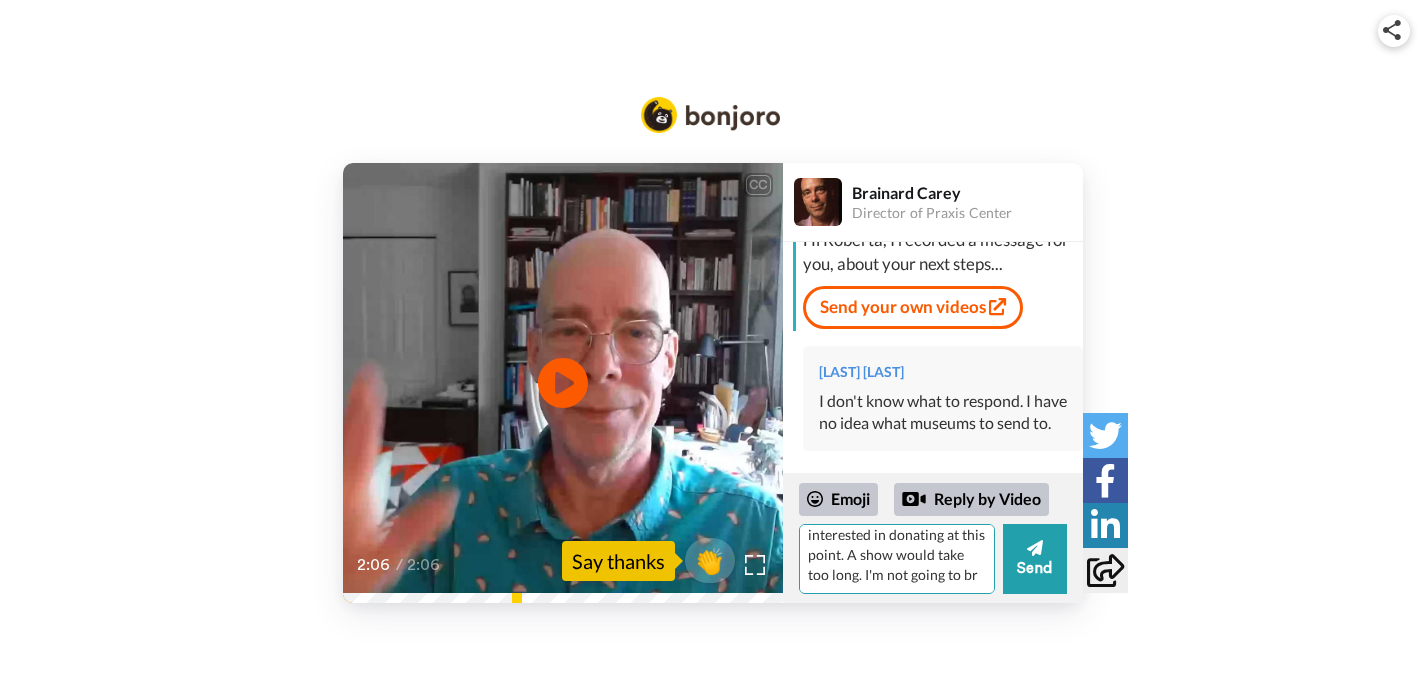 scroll, scrollTop: 48, scrollLeft: 0, axis: vertical 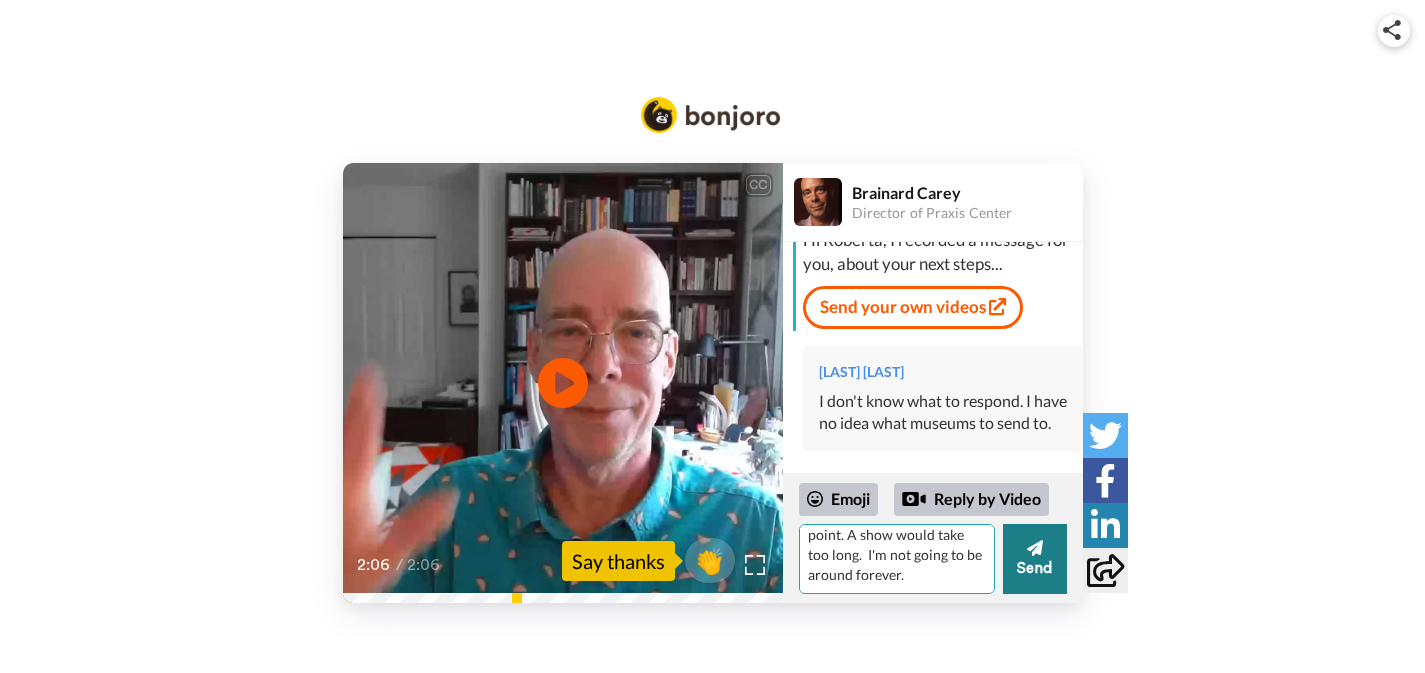 type on "Can I see a list? I'm more interested in donating at this point. A show would take too long.  I'm not going to be around forever." 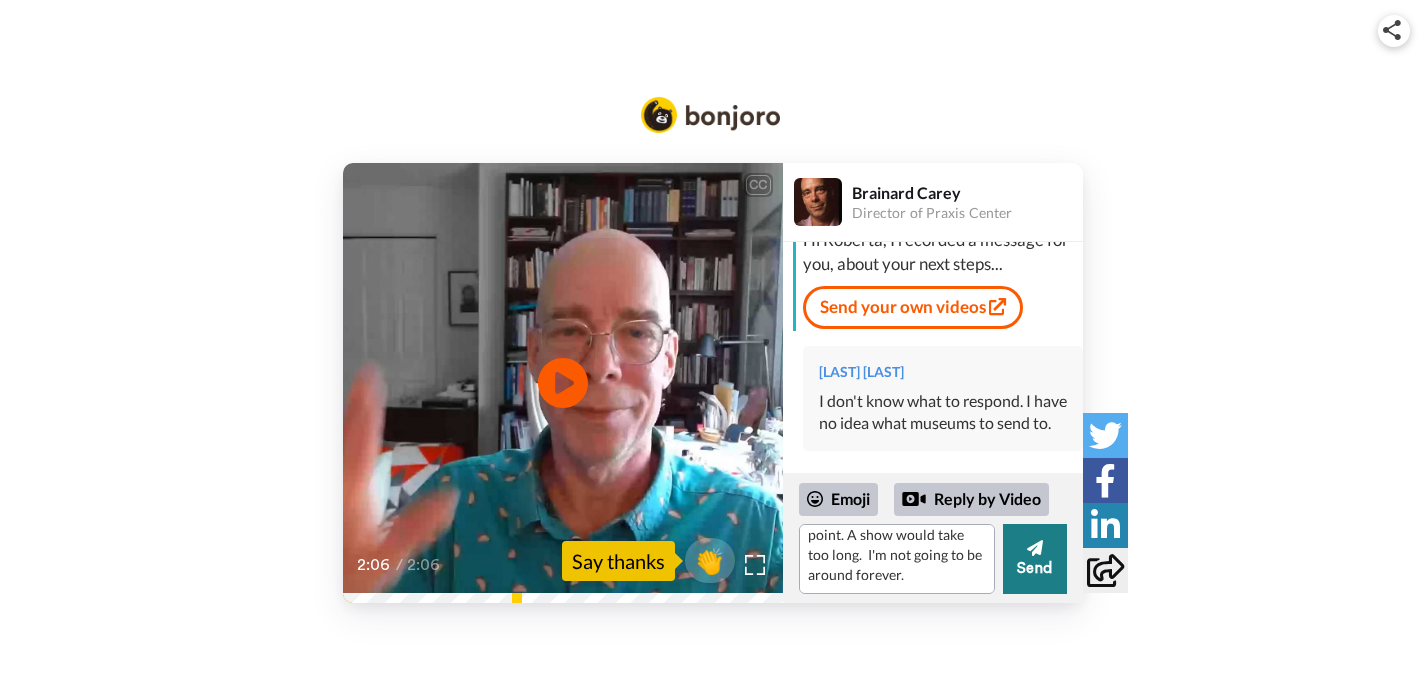 click on "Send" at bounding box center (1035, 559) 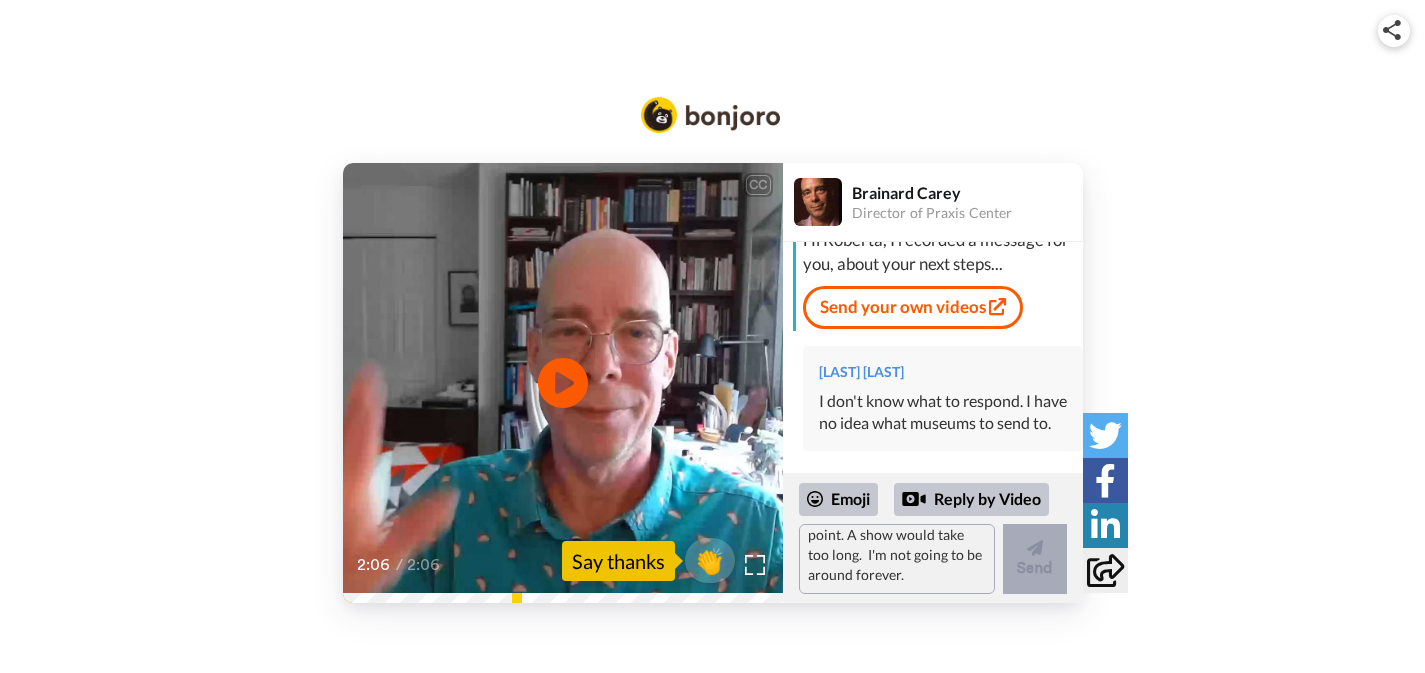 scroll, scrollTop: 169, scrollLeft: 0, axis: vertical 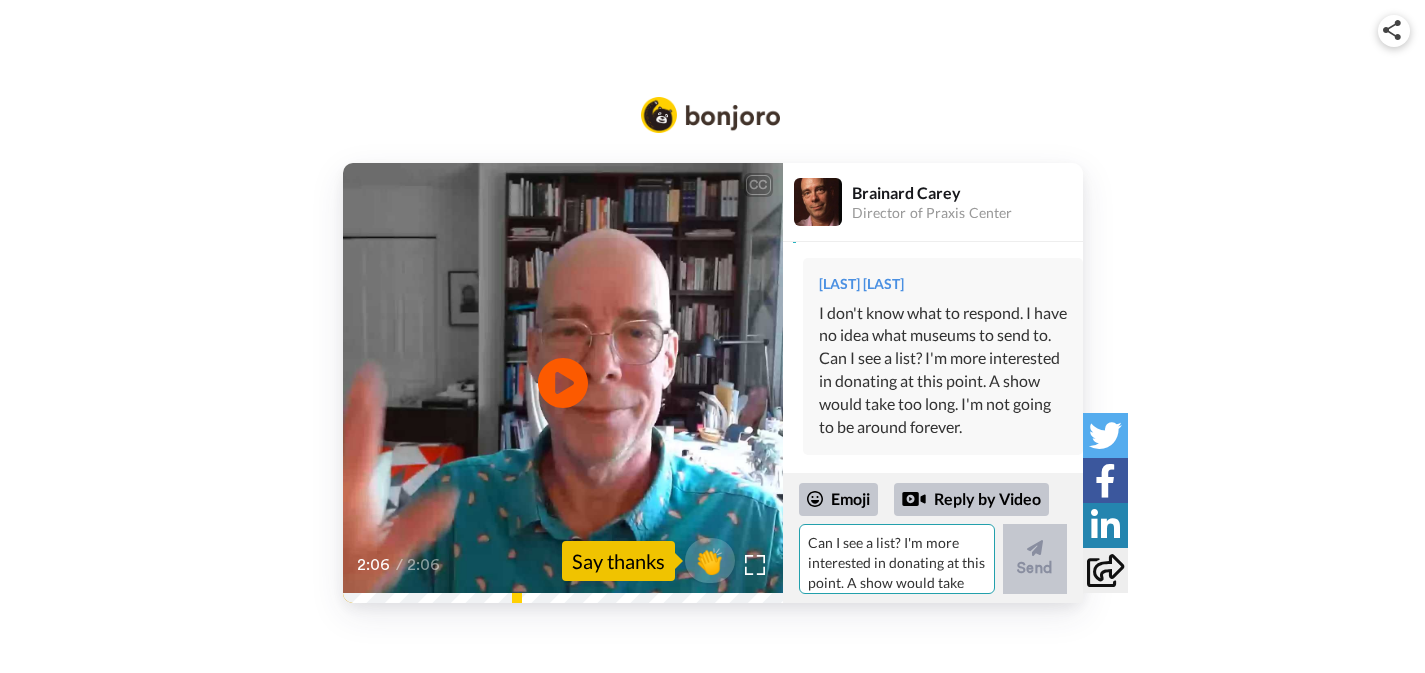 click on "Can I see a list? I'm more interested in donating at this point. A show would take too long.  I'm not going to be around forever." at bounding box center [897, 559] 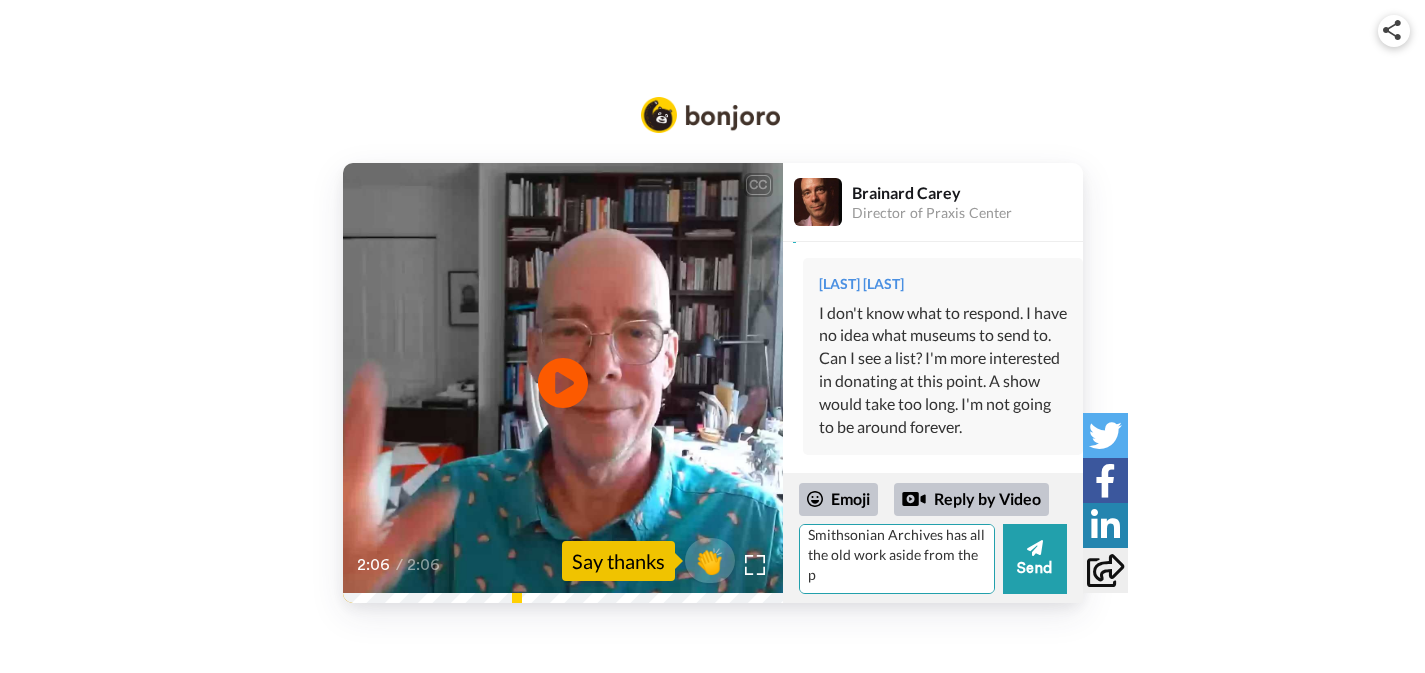 scroll, scrollTop: 88, scrollLeft: 0, axis: vertical 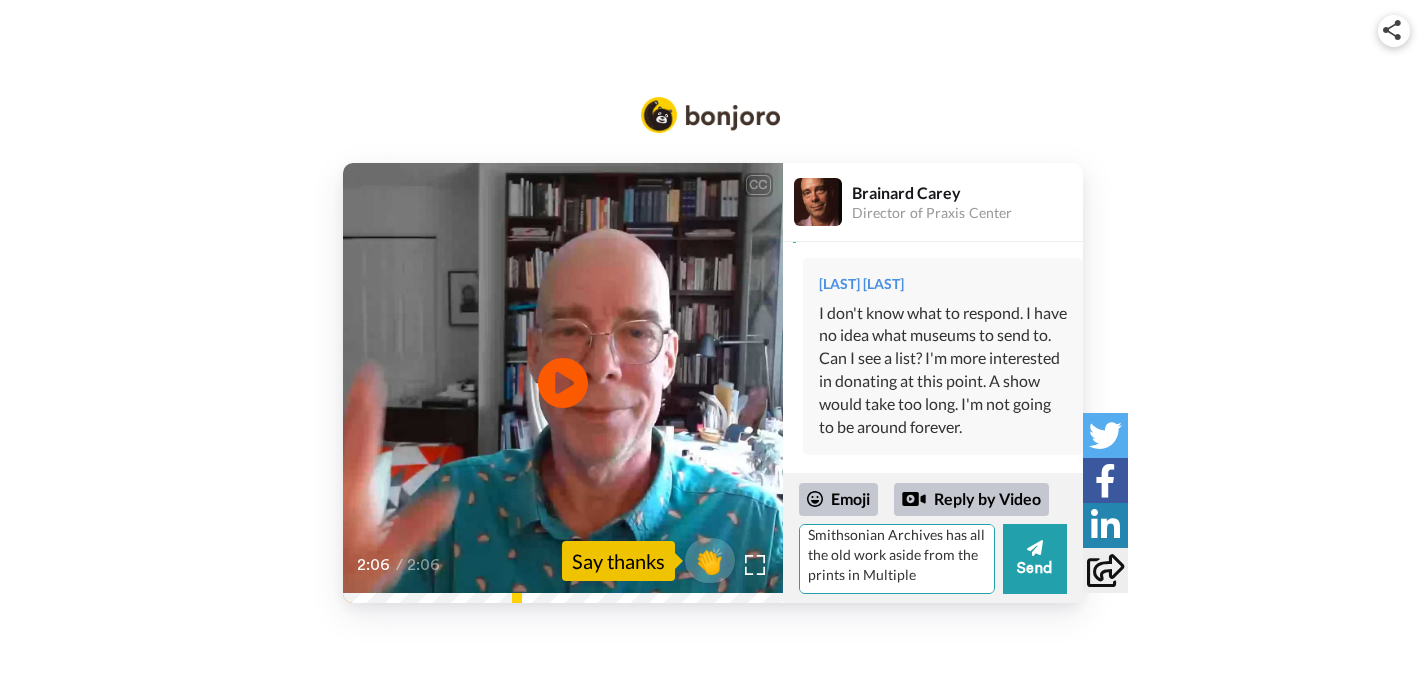 click on "Are there museums that would respond to language based work? I have only recent work. The Smithsonian Archives has all the old work aside from the prints in Multiple" at bounding box center (897, 559) 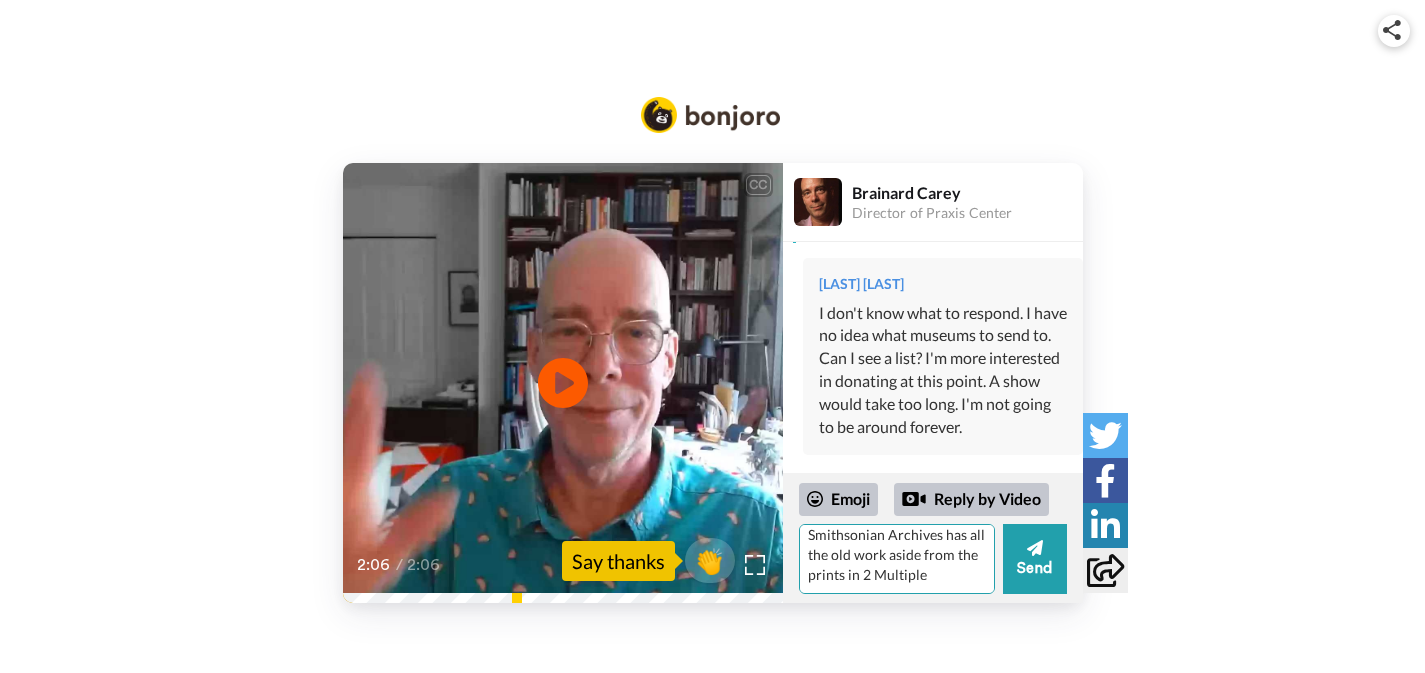 click on "Are there museums that would respond to language based work? I have only recent work. The Smithsonian Archives has all the old work aside from the prints in 2 Multiple" at bounding box center (897, 559) 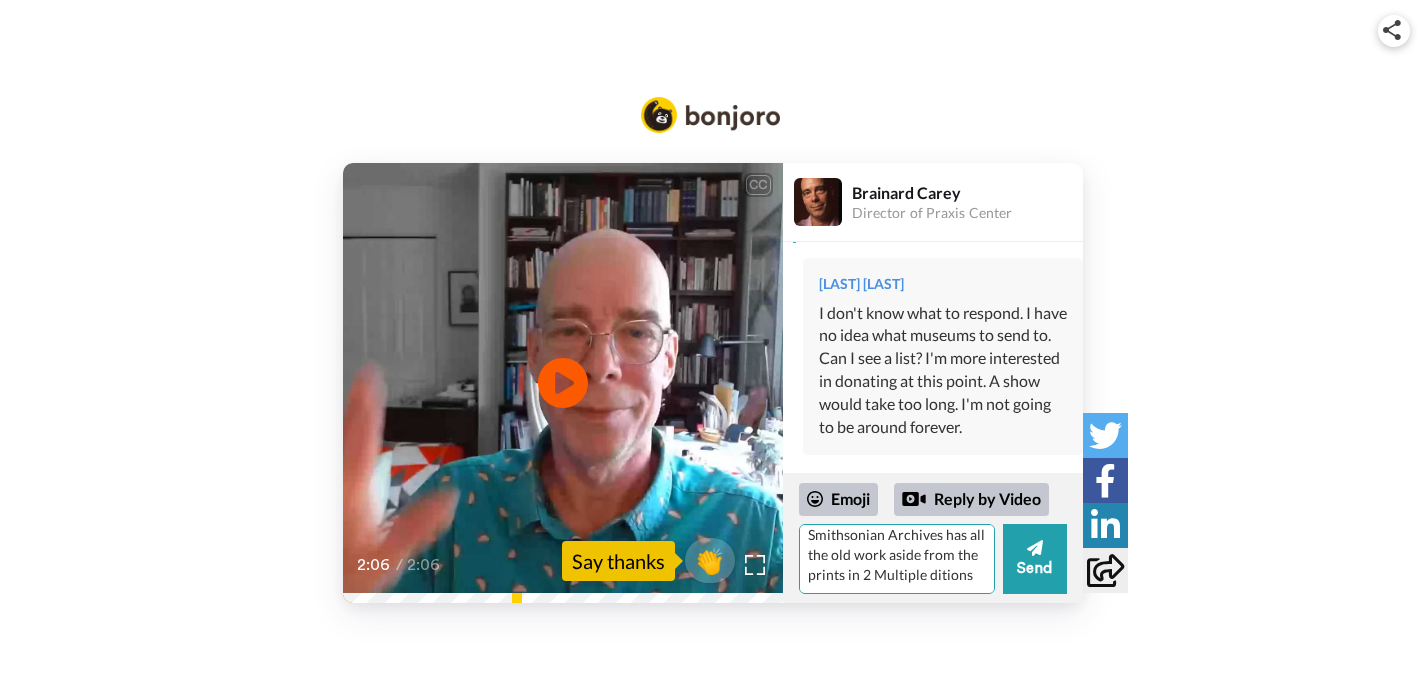 scroll, scrollTop: 108, scrollLeft: 0, axis: vertical 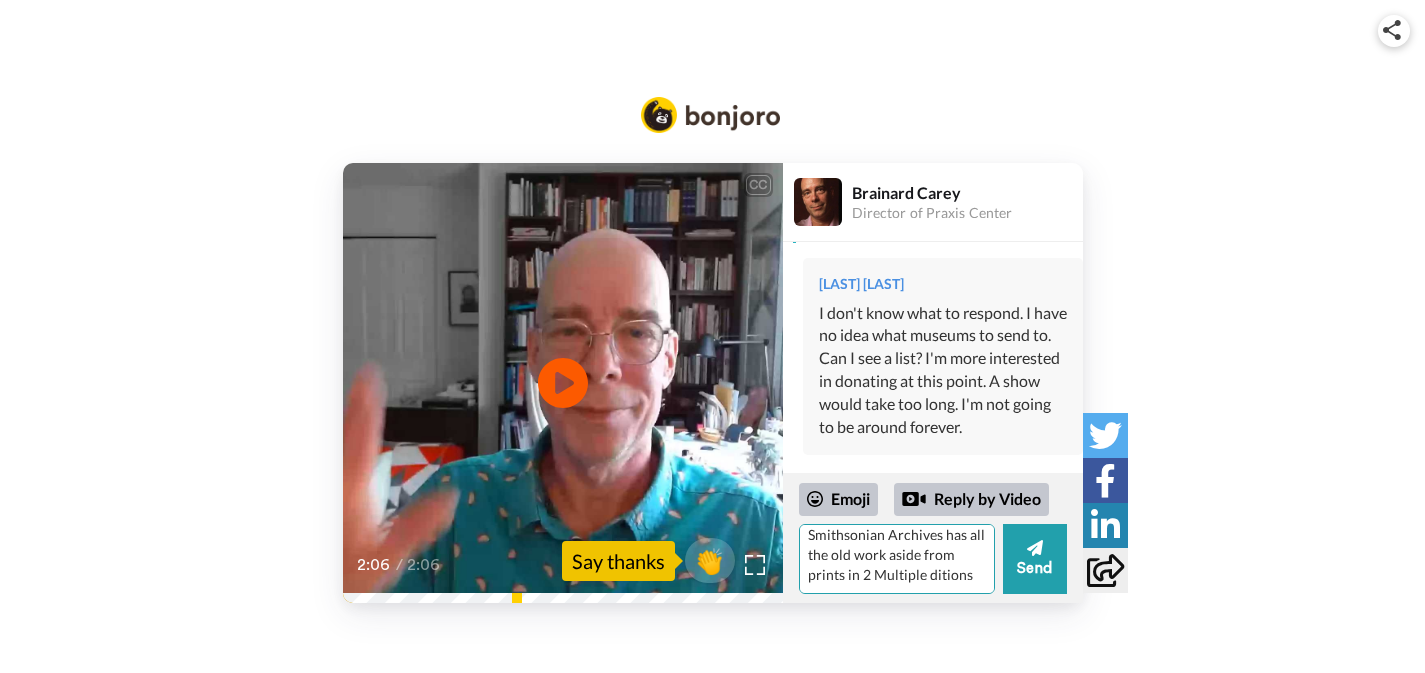 click on "Are there museums that would respond to language based work? I have only recent work. The Smithsonian Archives has all the old work aside from prints in 2 Multiple ditions" at bounding box center (897, 559) 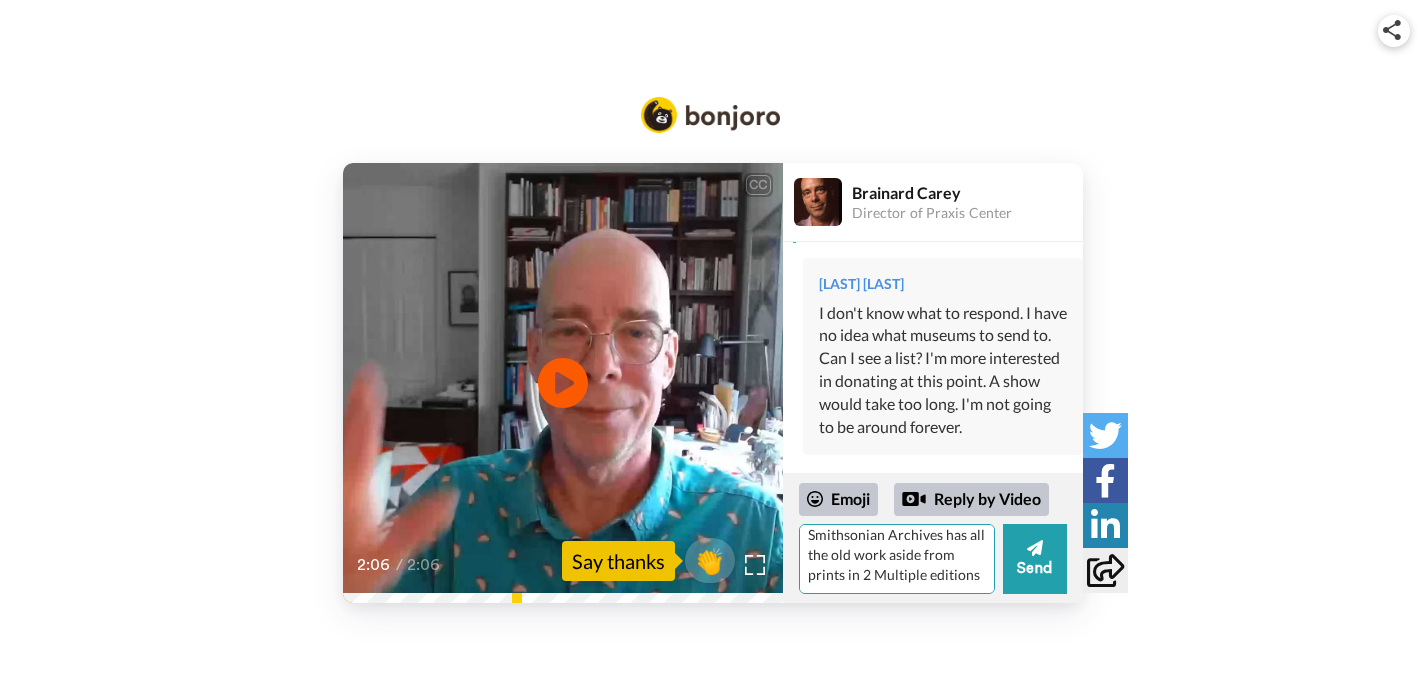 scroll, scrollTop: 108, scrollLeft: 0, axis: vertical 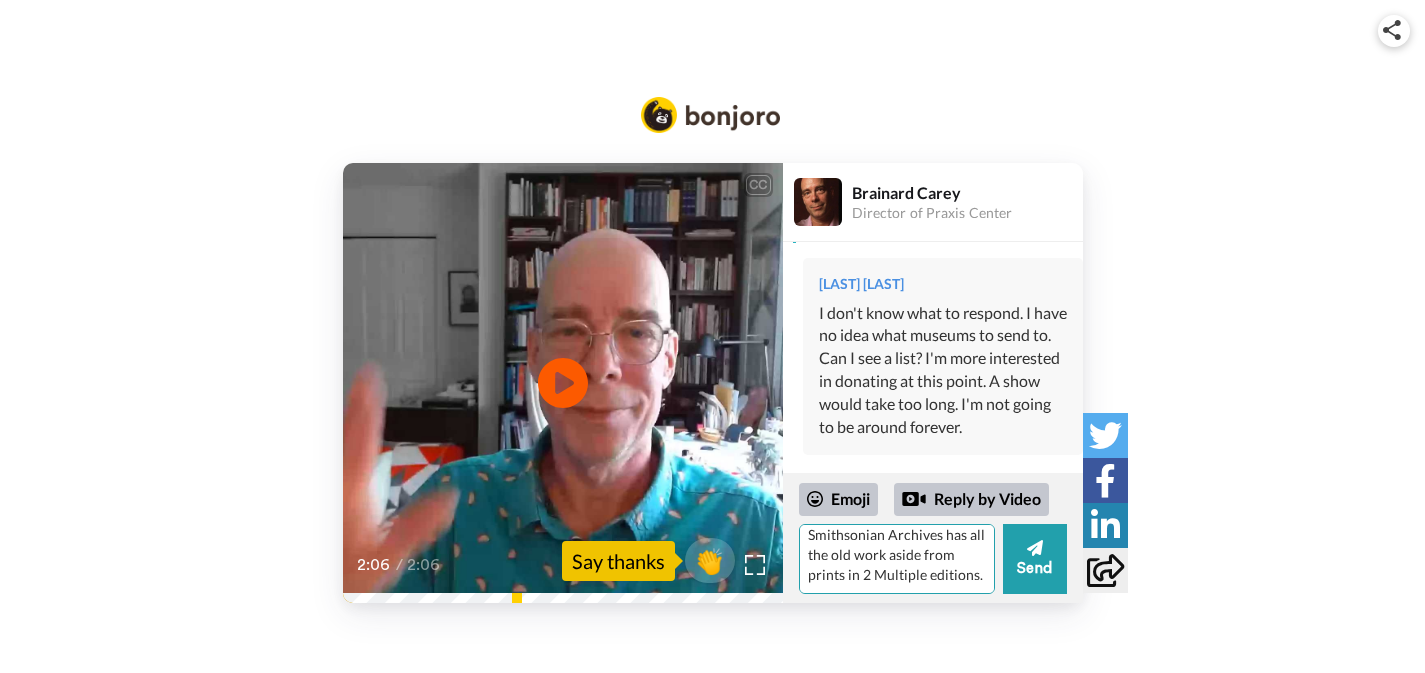 click on "Are there museums that would respond to language based work? I have only recent work. The Smithsonian Archives has all the old work aside from prints in 2 Multiple editions." at bounding box center [897, 559] 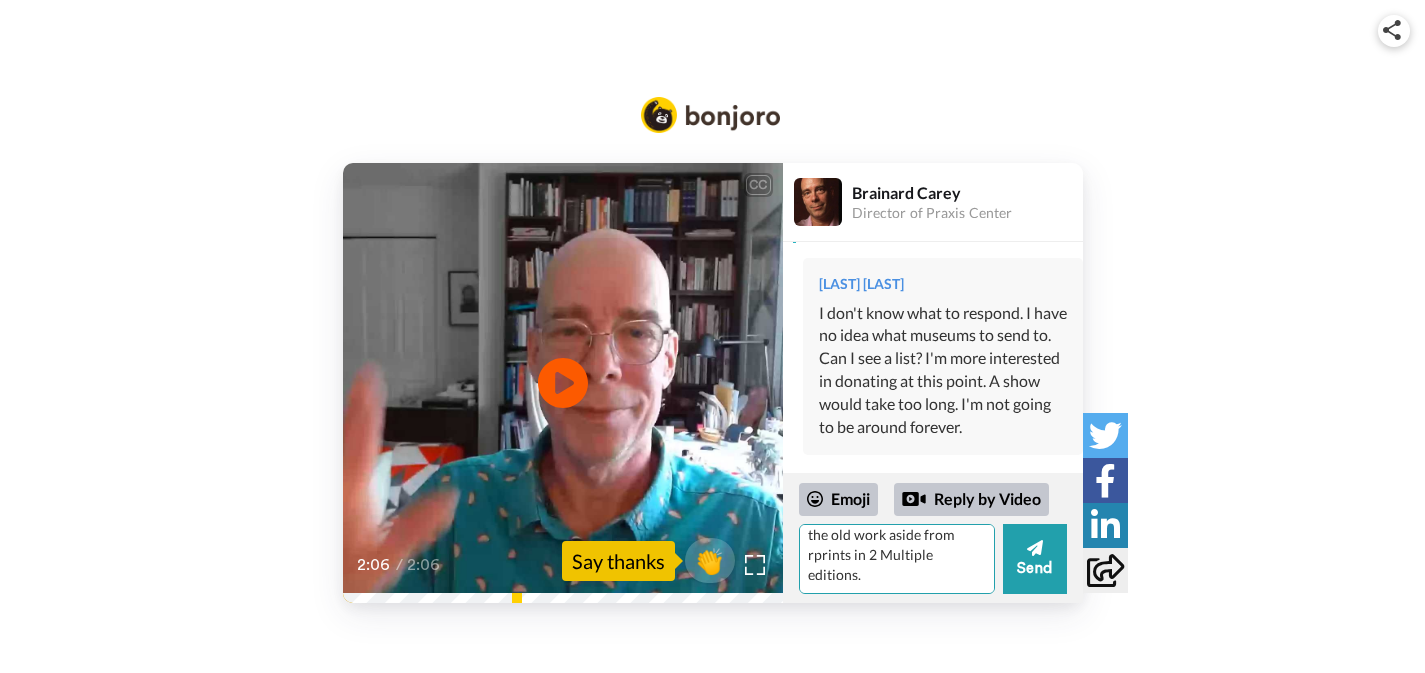 scroll, scrollTop: 108, scrollLeft: 0, axis: vertical 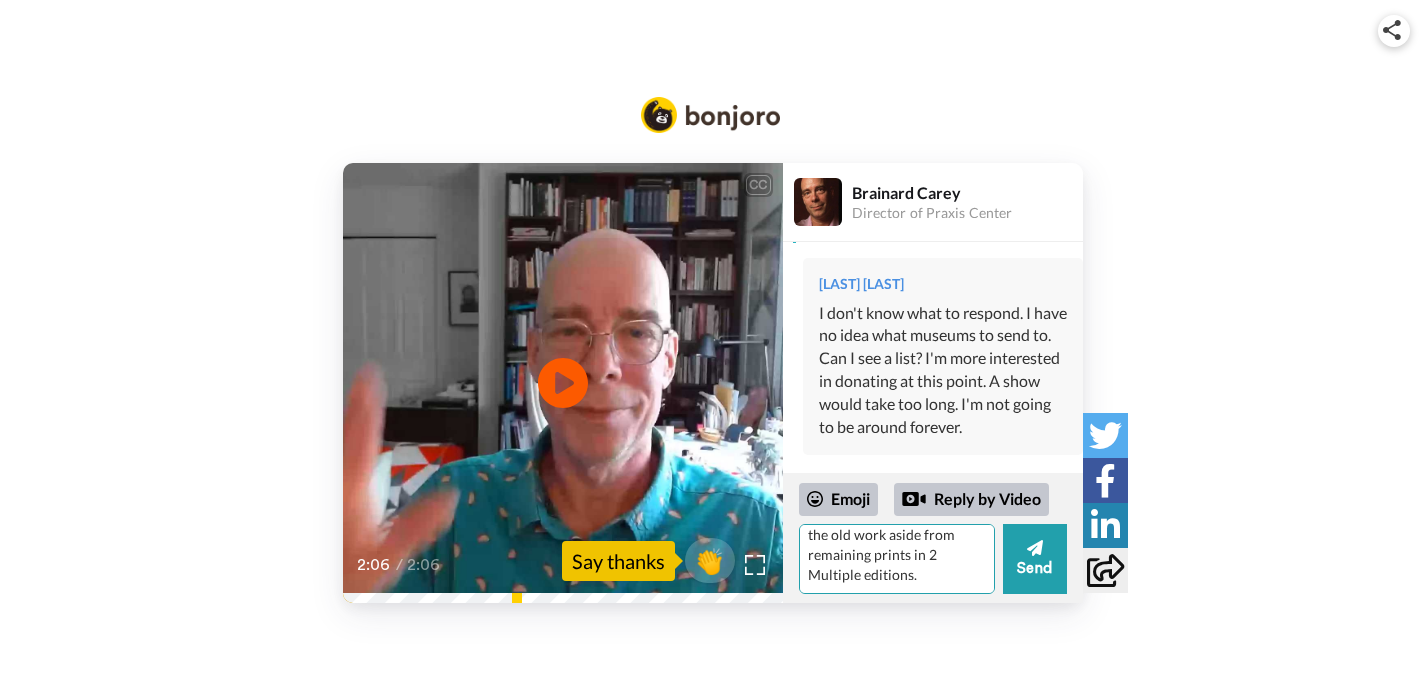 click on "Are there museums that would respond to language based work? I have only recent work. The Smithsonian Archives has all the old work aside from remaining prints in 2 Multiple editions." at bounding box center [897, 559] 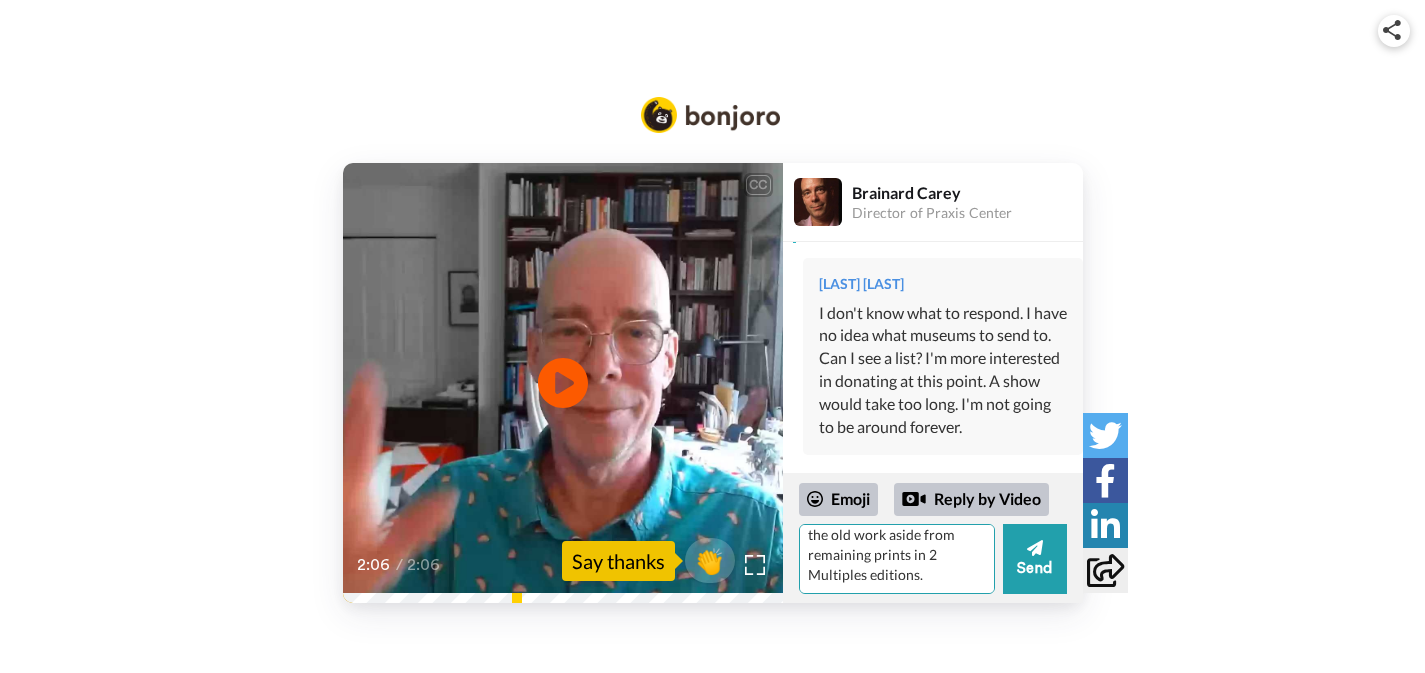 click on "Are there museums that would respond to language based work? I have only recent work. The Smithsonian Archives has all the old work aside from remaining prints in 2 Multiples editions." at bounding box center [897, 559] 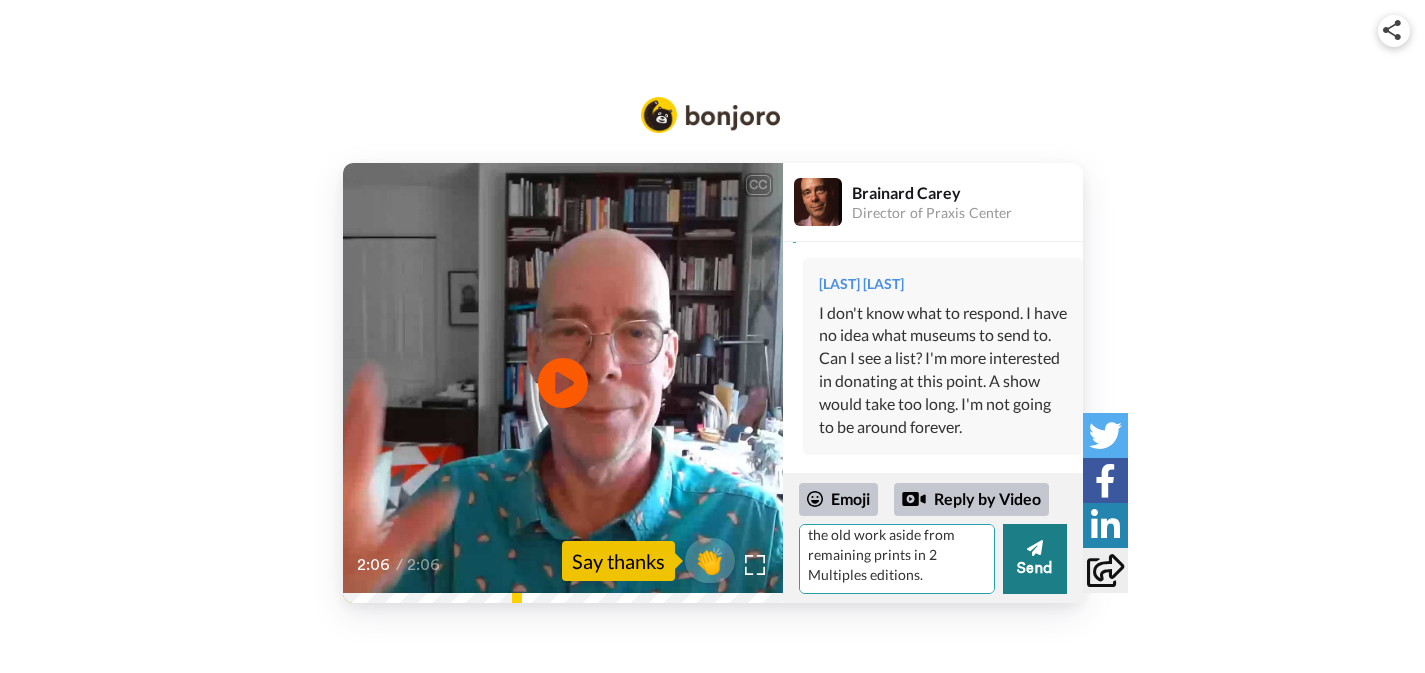 type on "Are there museums that would respond to language based work? I have only recent work. The Smithsonian Archives has all the old work aside from remaining prints in 2 Multiples editions." 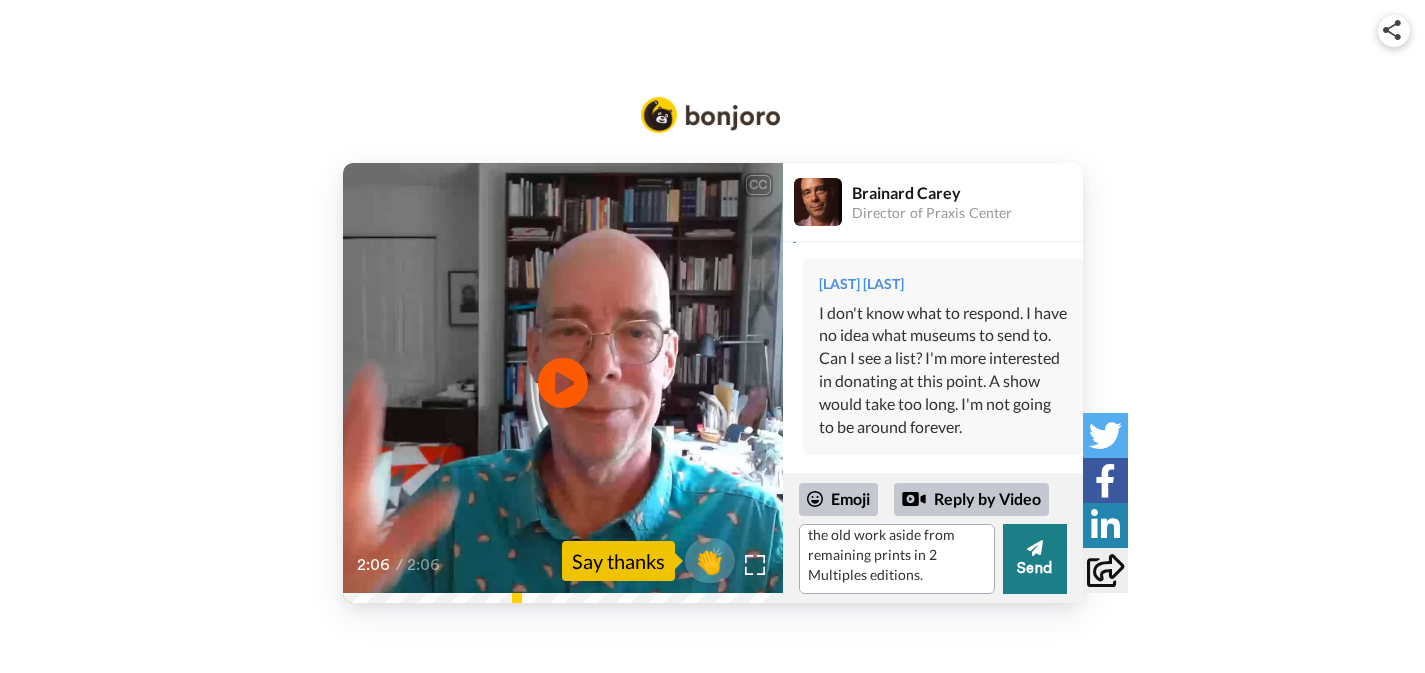 click on "Send" at bounding box center [1035, 559] 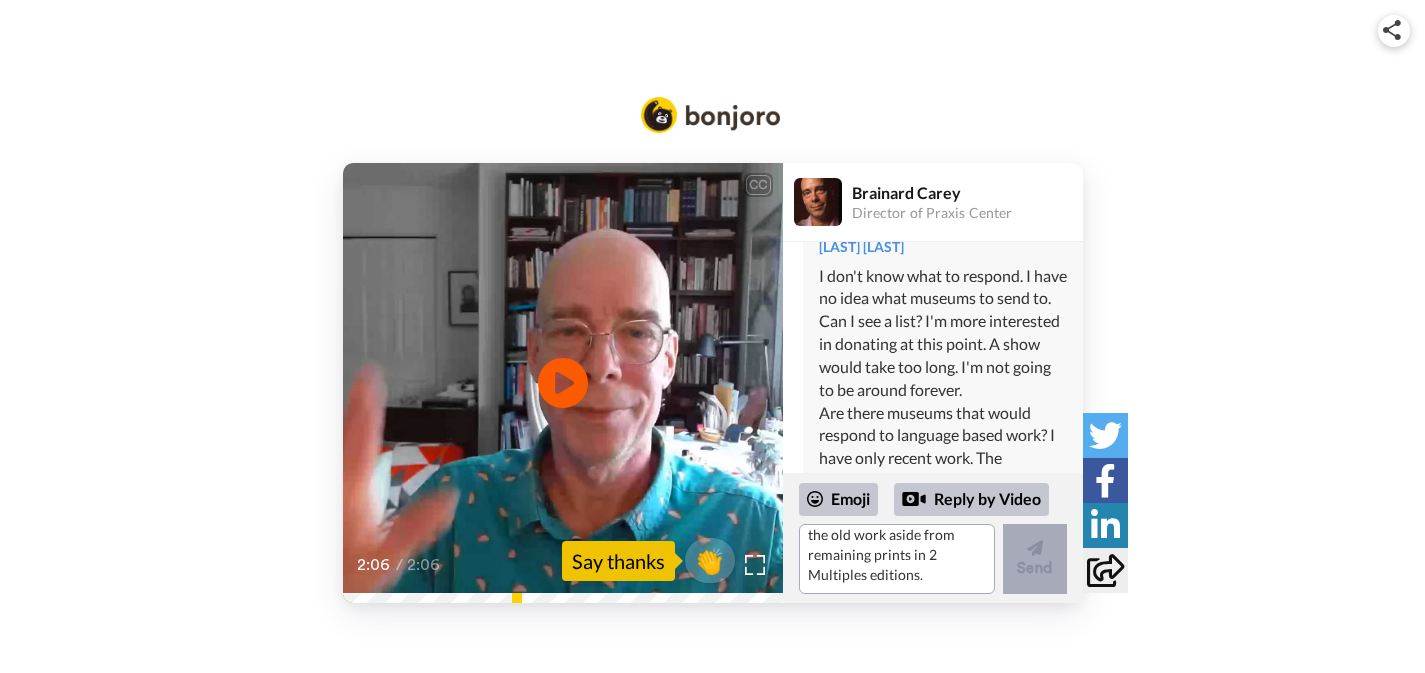 scroll, scrollTop: 306, scrollLeft: 0, axis: vertical 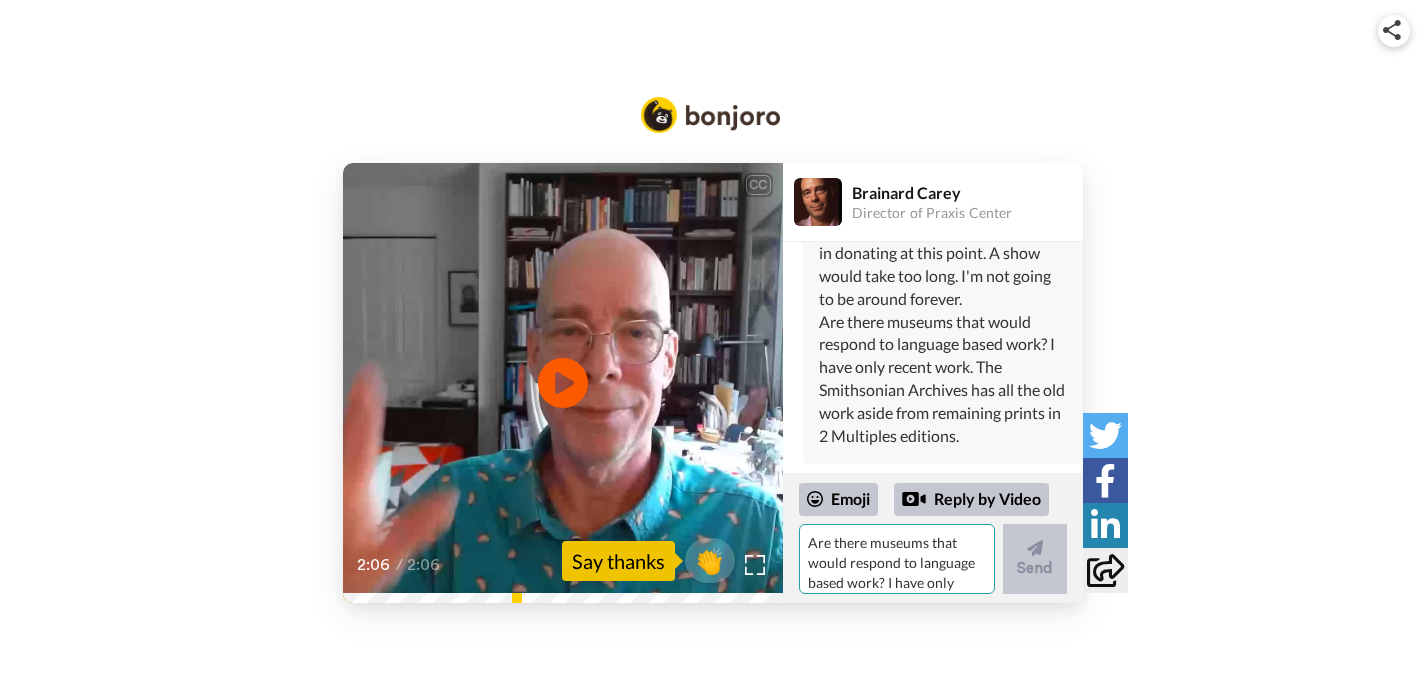 click on "Are there museums that would respond to language based work? I have only recent work. The Smithsonian Archives has all the old work aside from remaining prints in 2 Multiples editions." at bounding box center [897, 559] 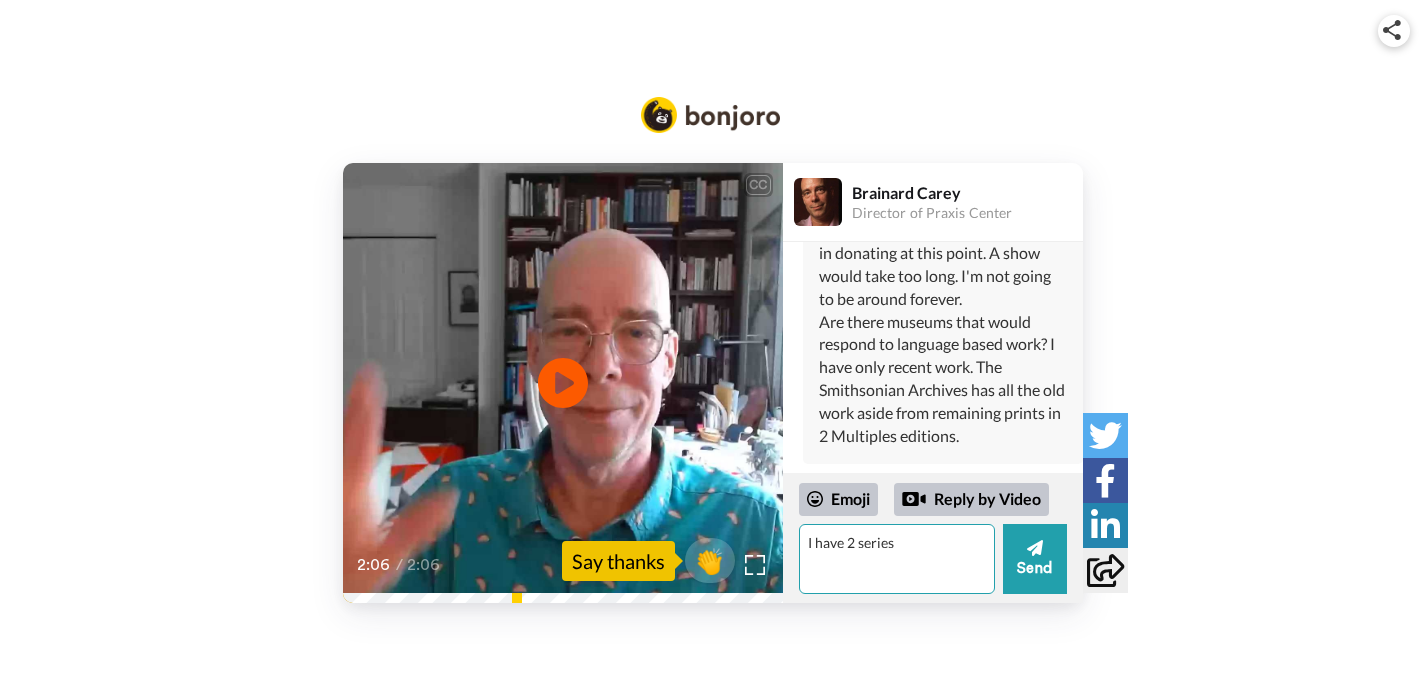 click on "I have 2 series" at bounding box center (897, 559) 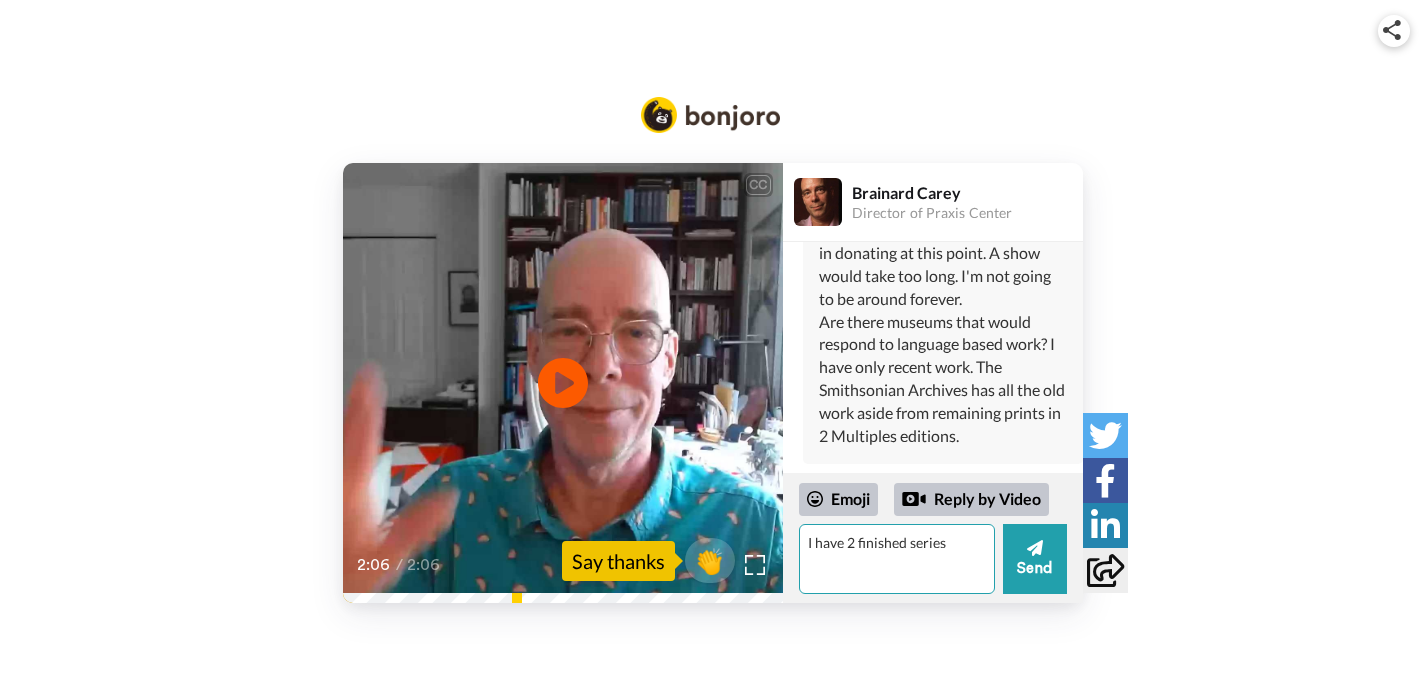 click on "I have 2 finished series" at bounding box center (897, 559) 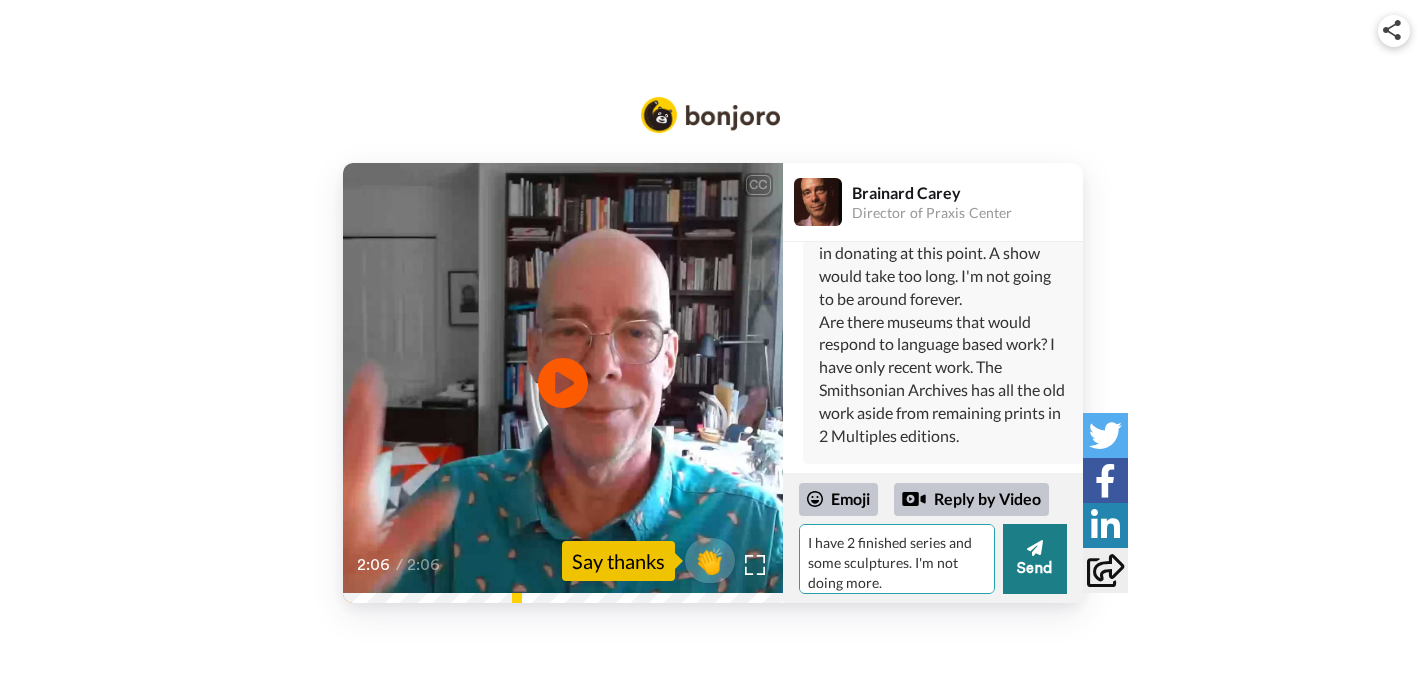 type on "I have 2 finished series and some sculptures. I'm not doing more." 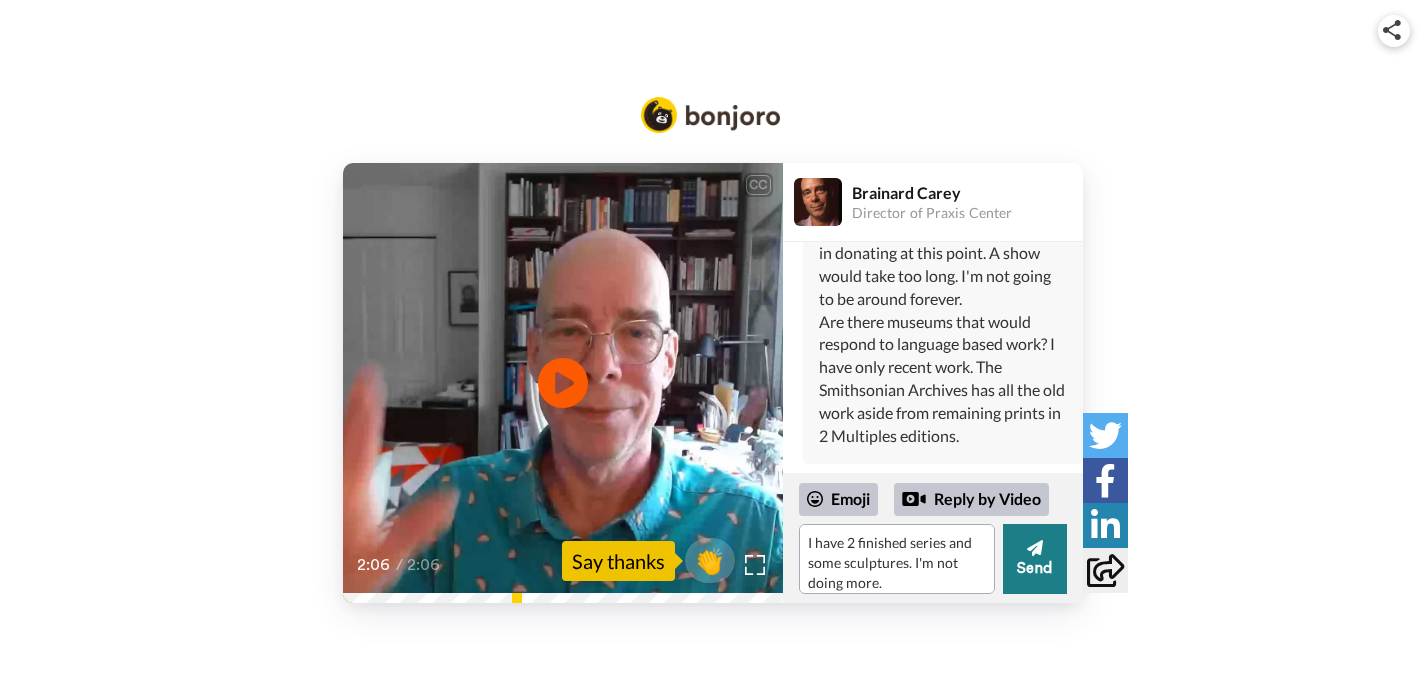 click at bounding box center (1034, 548) 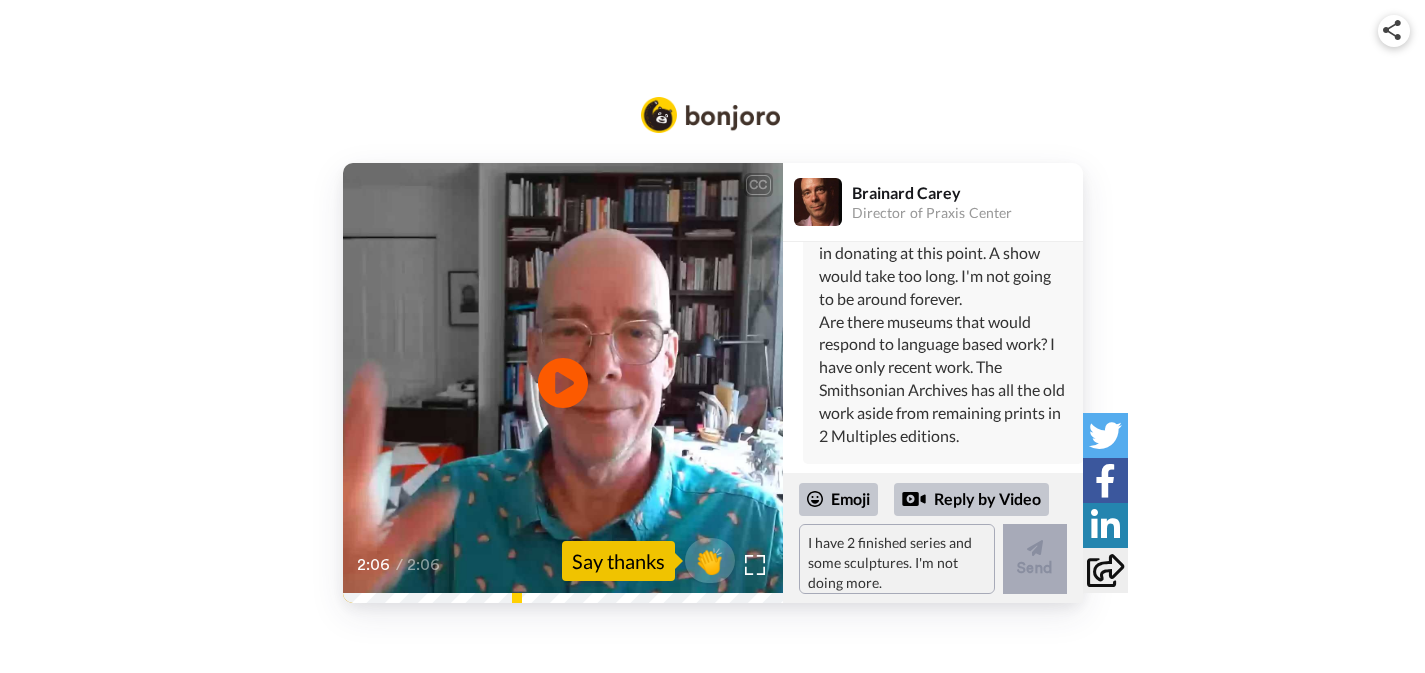 scroll, scrollTop: 352, scrollLeft: 0, axis: vertical 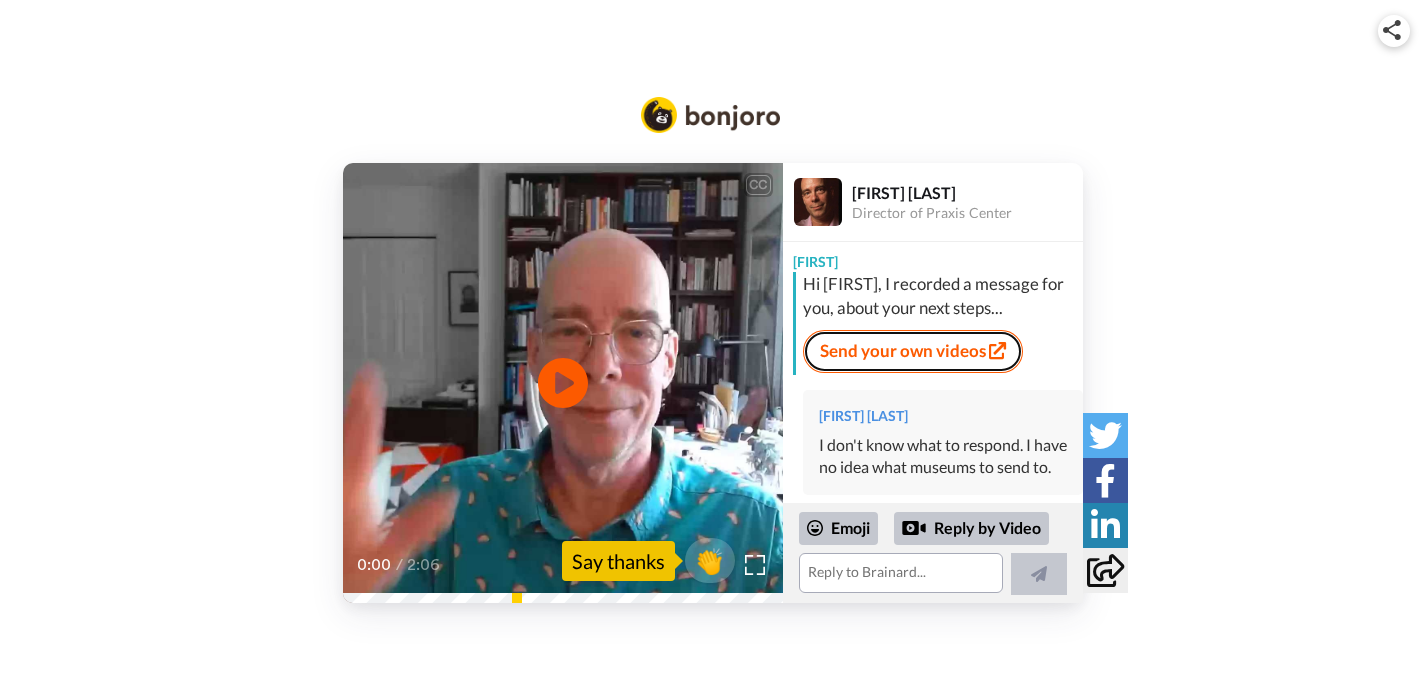 click on "Send your own videos" at bounding box center (913, 351) 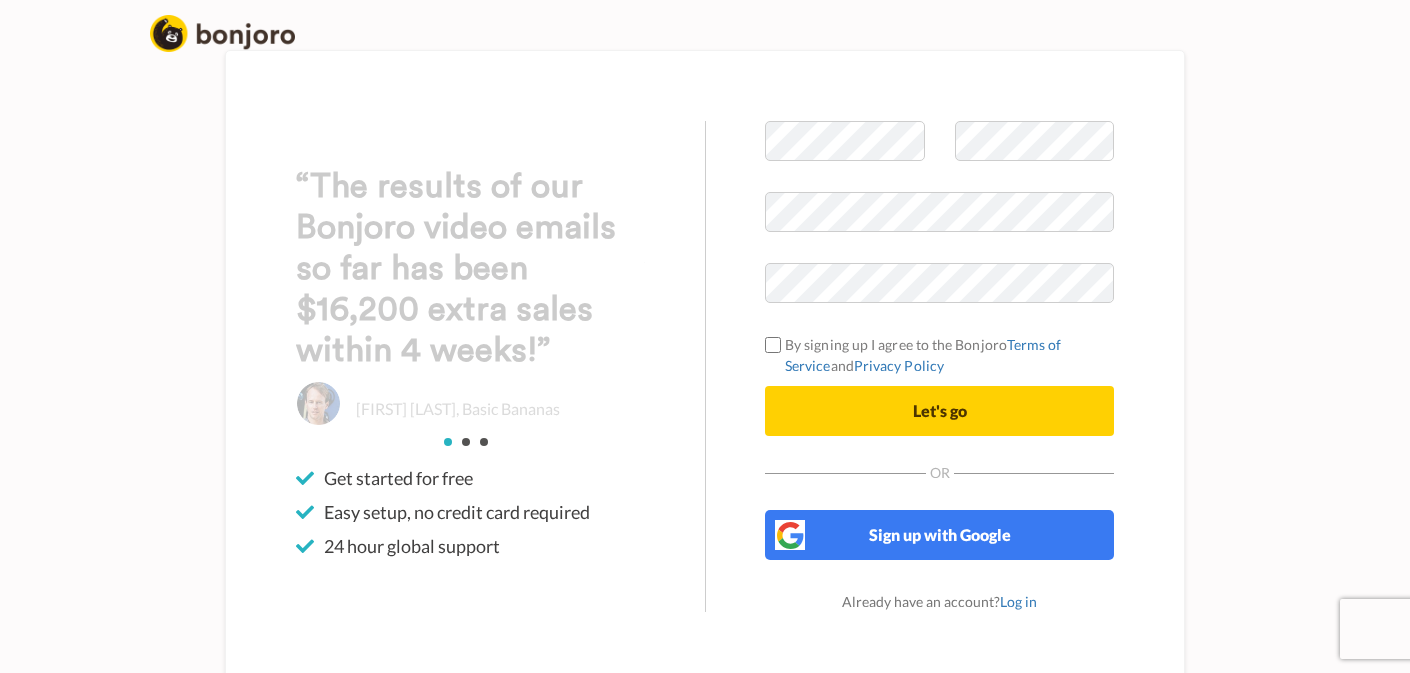 scroll, scrollTop: 0, scrollLeft: 0, axis: both 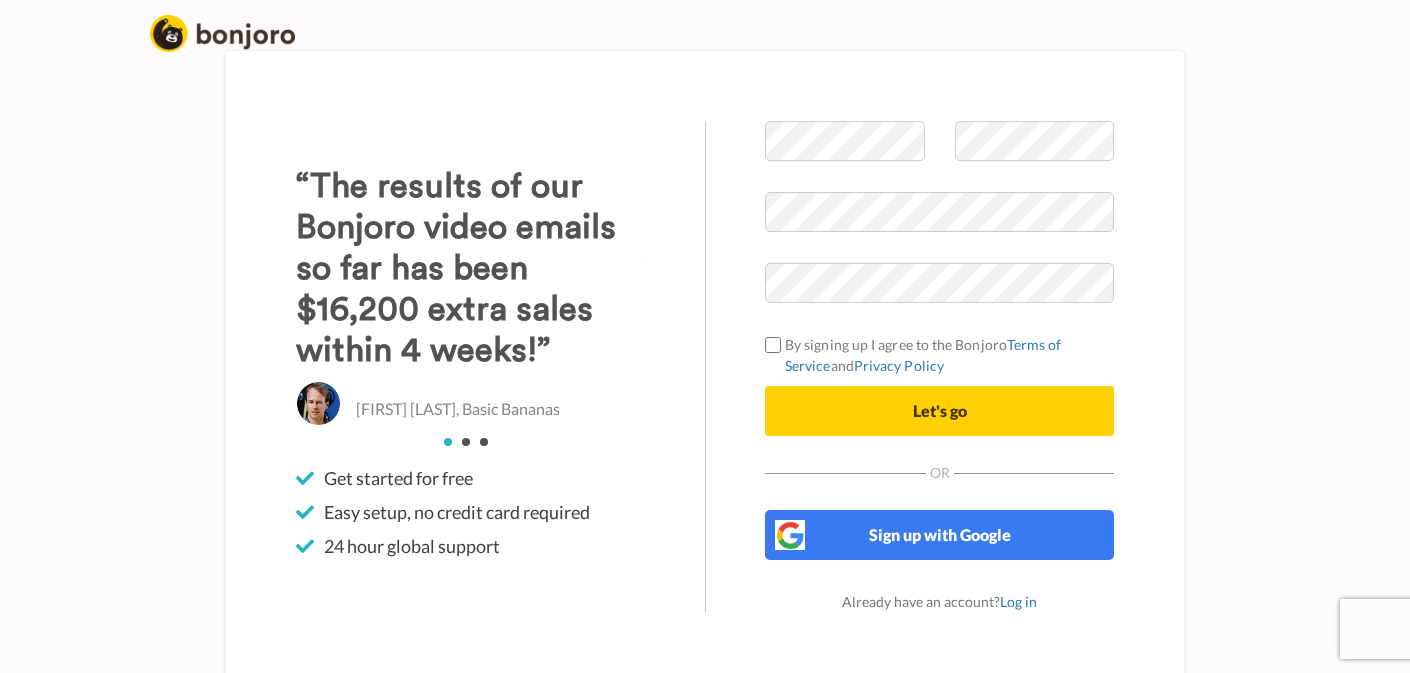 click at bounding box center [845, 171] 